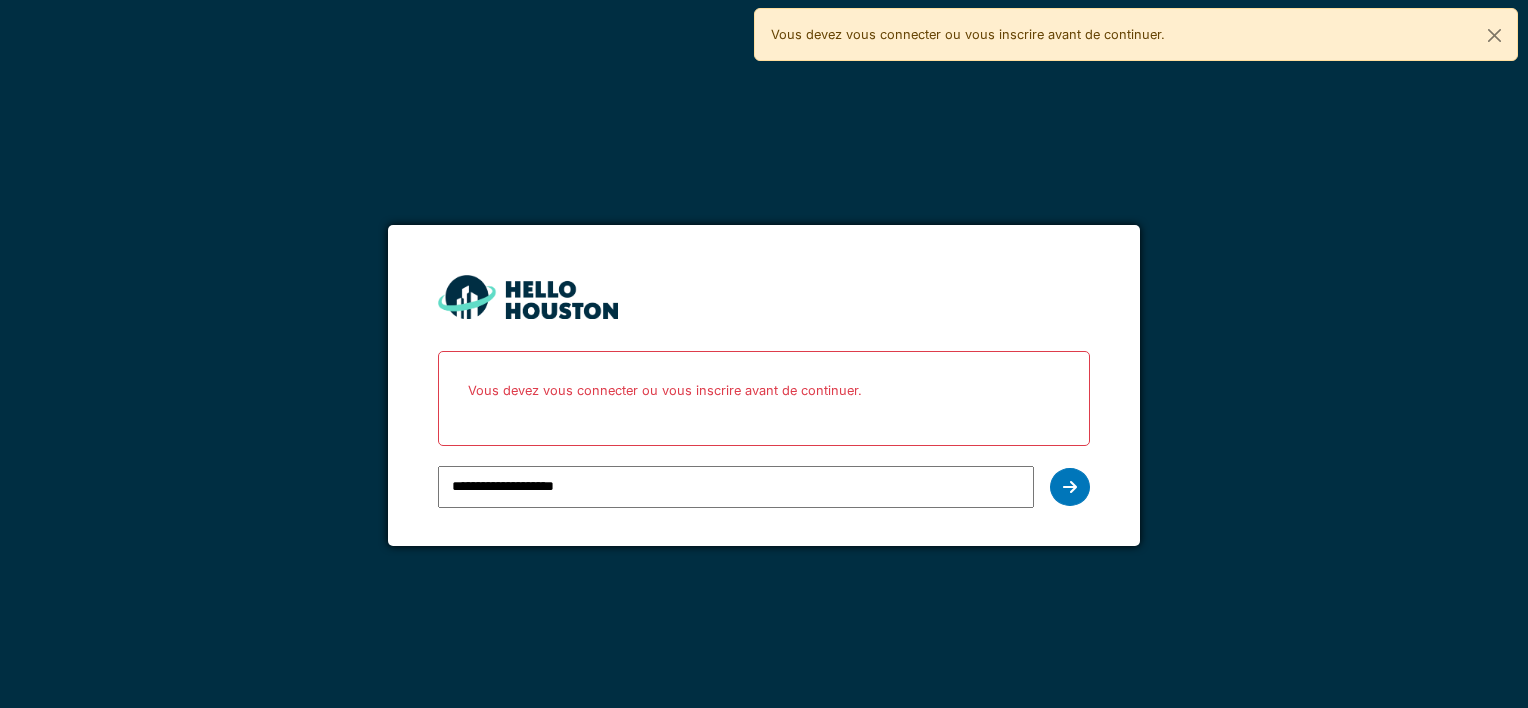 scroll, scrollTop: 0, scrollLeft: 0, axis: both 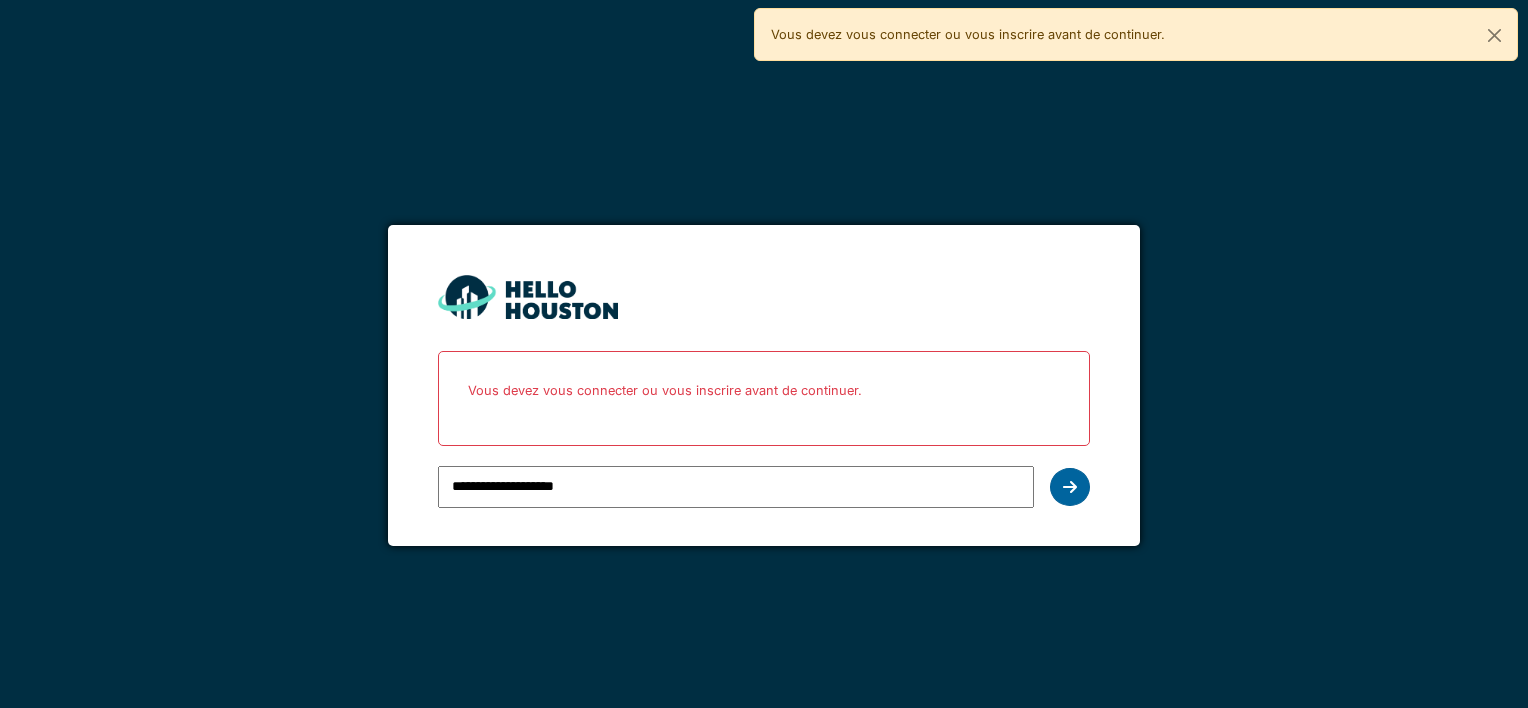 click at bounding box center [1070, 487] 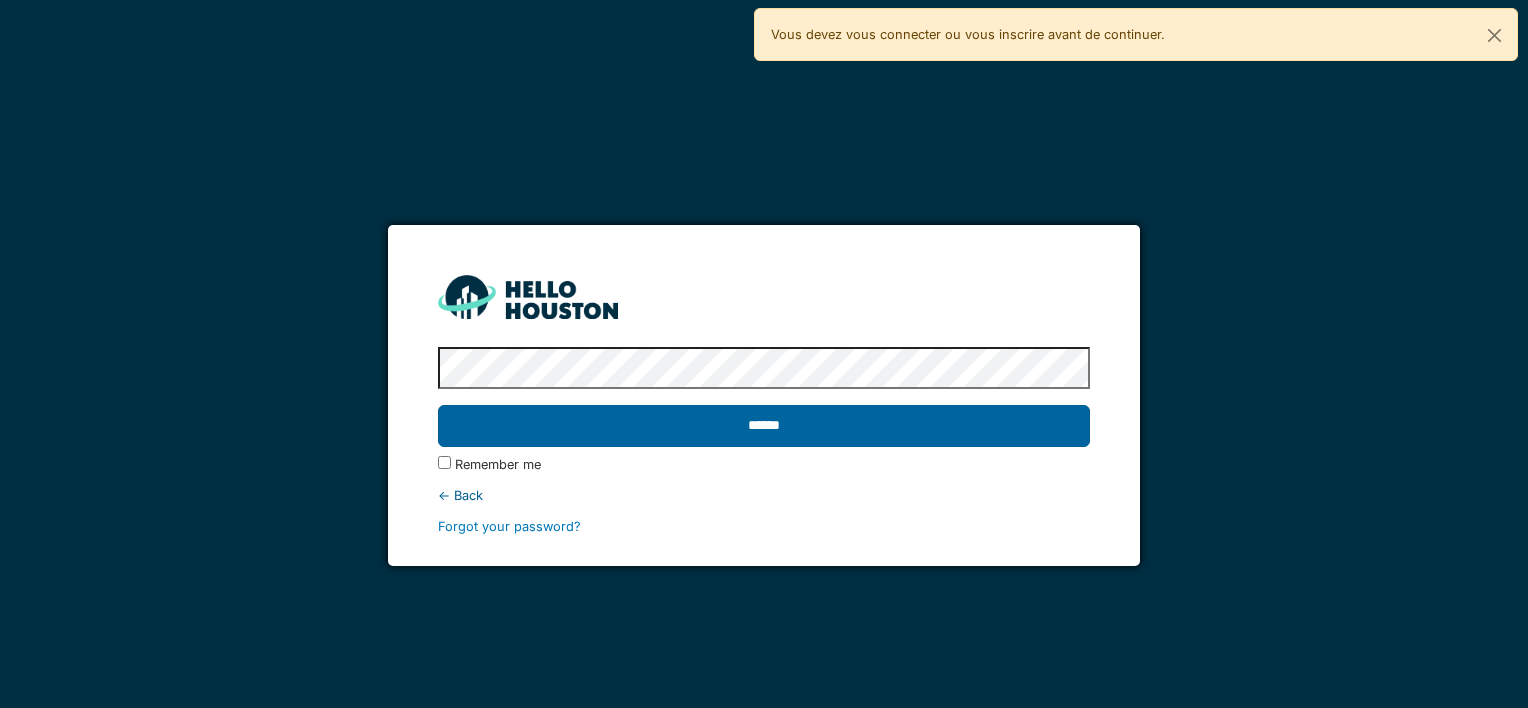 click on "******" at bounding box center [763, 426] 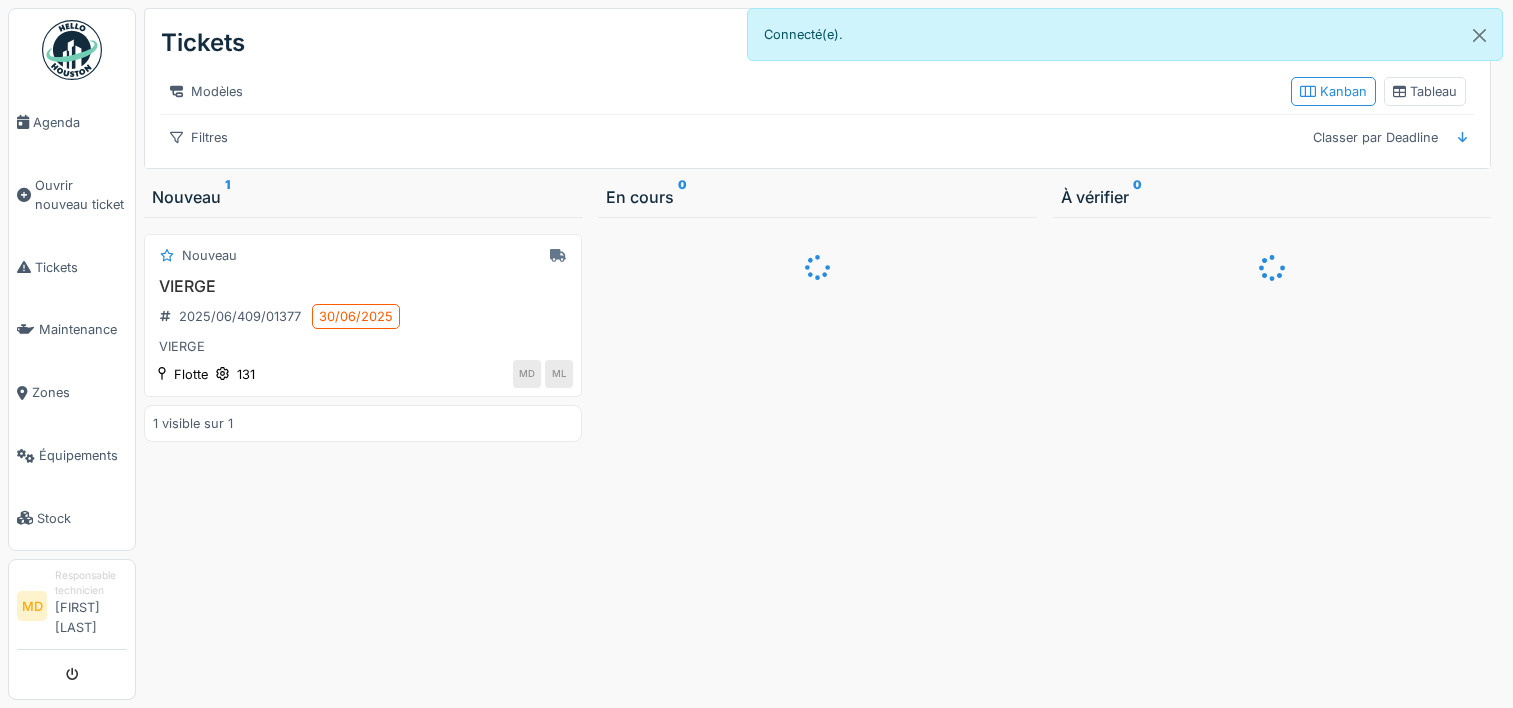 scroll, scrollTop: 0, scrollLeft: 0, axis: both 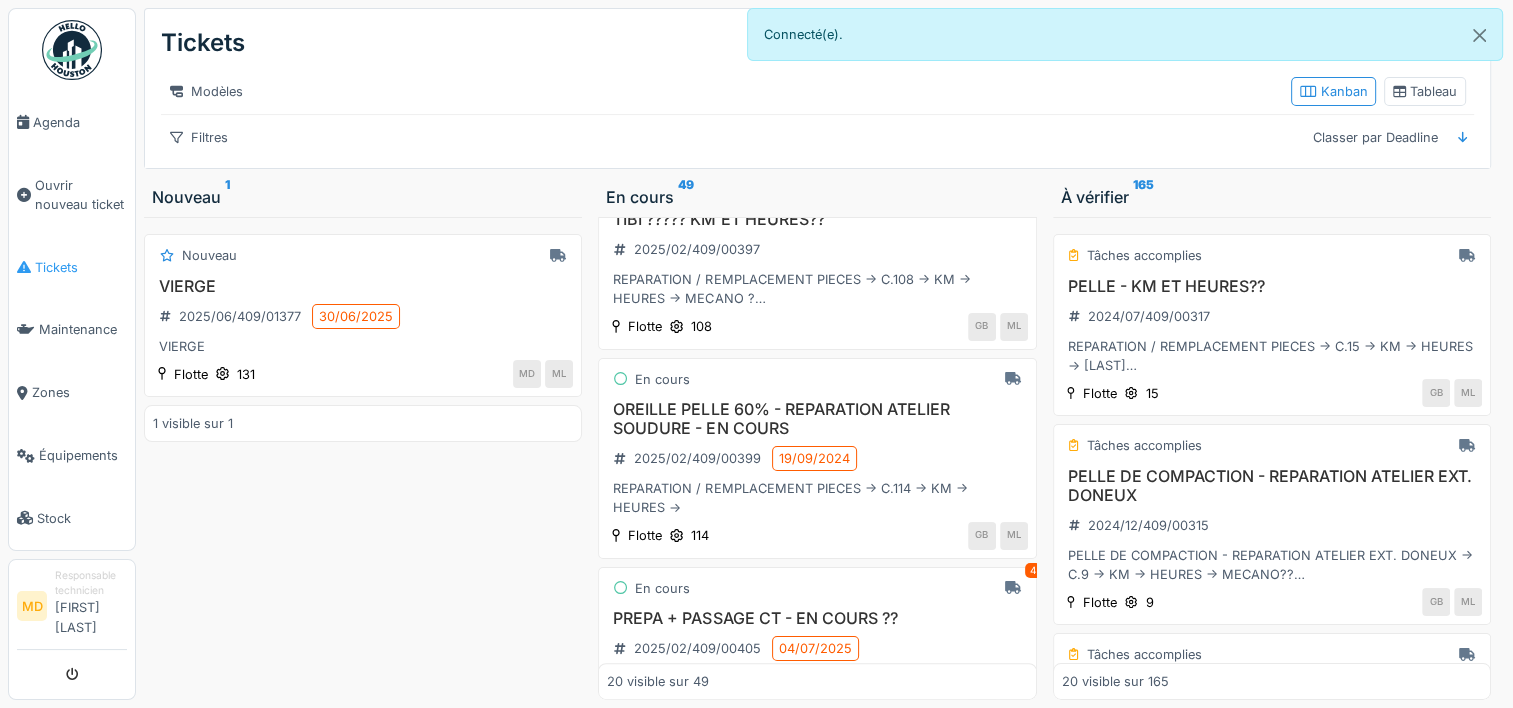 click on "Tickets" at bounding box center [72, 267] 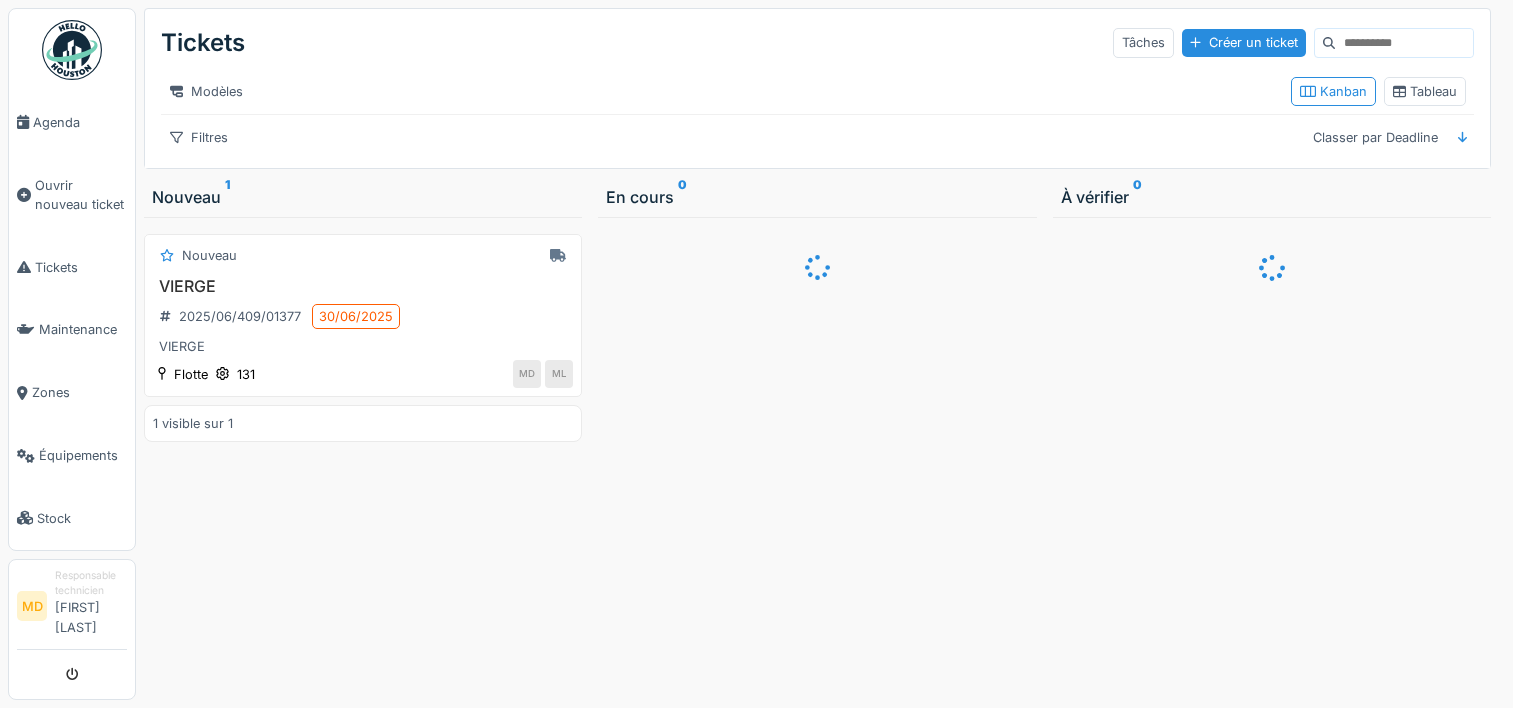 scroll, scrollTop: 0, scrollLeft: 0, axis: both 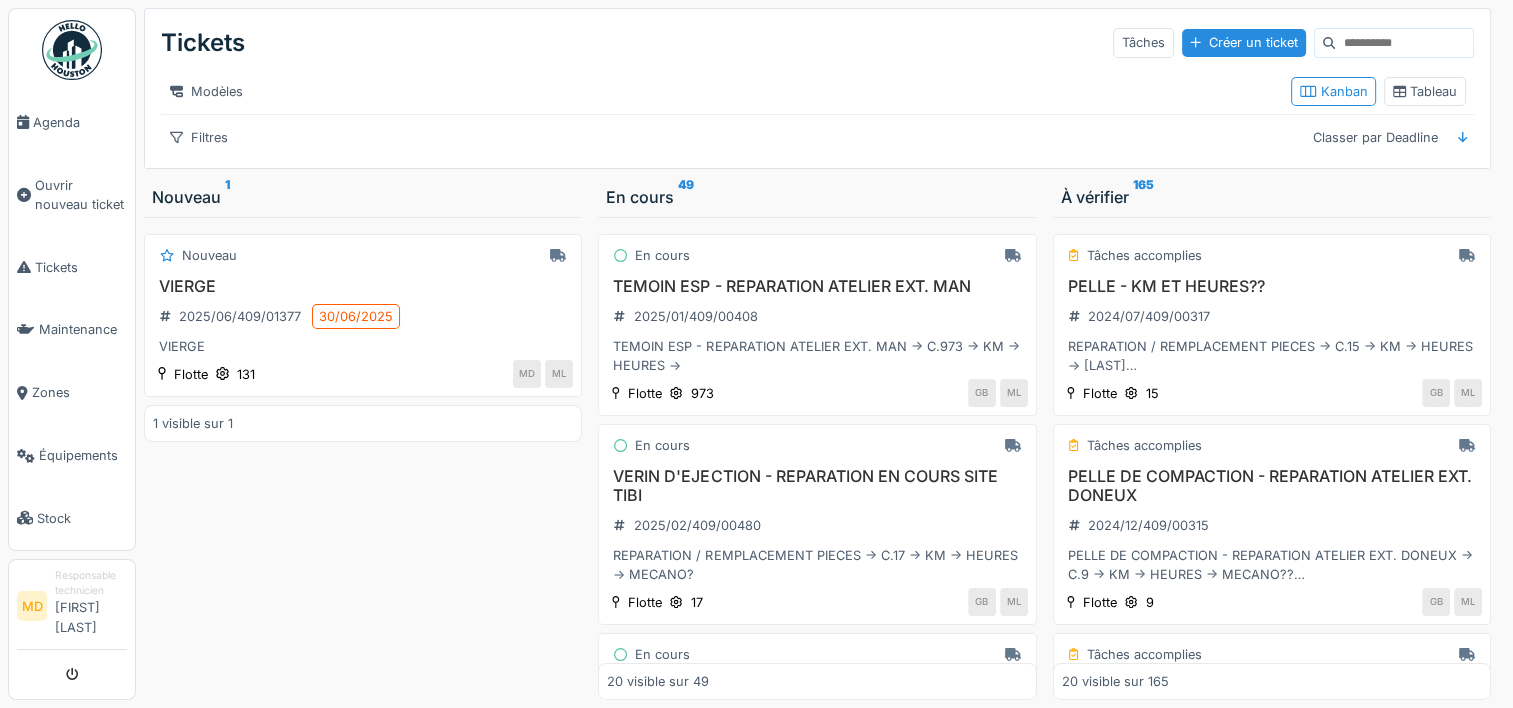 click at bounding box center [1404, 43] 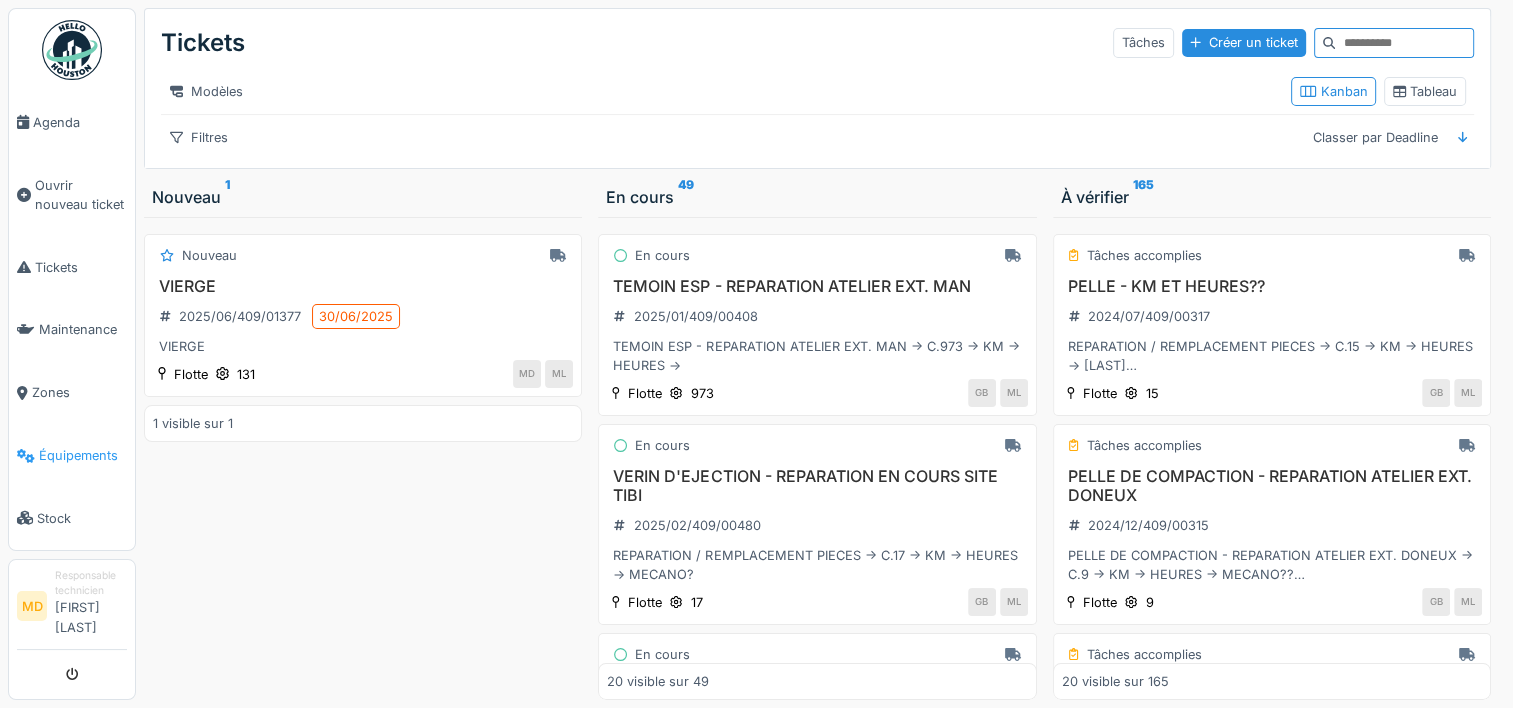 click on "Équipements" at bounding box center [83, 455] 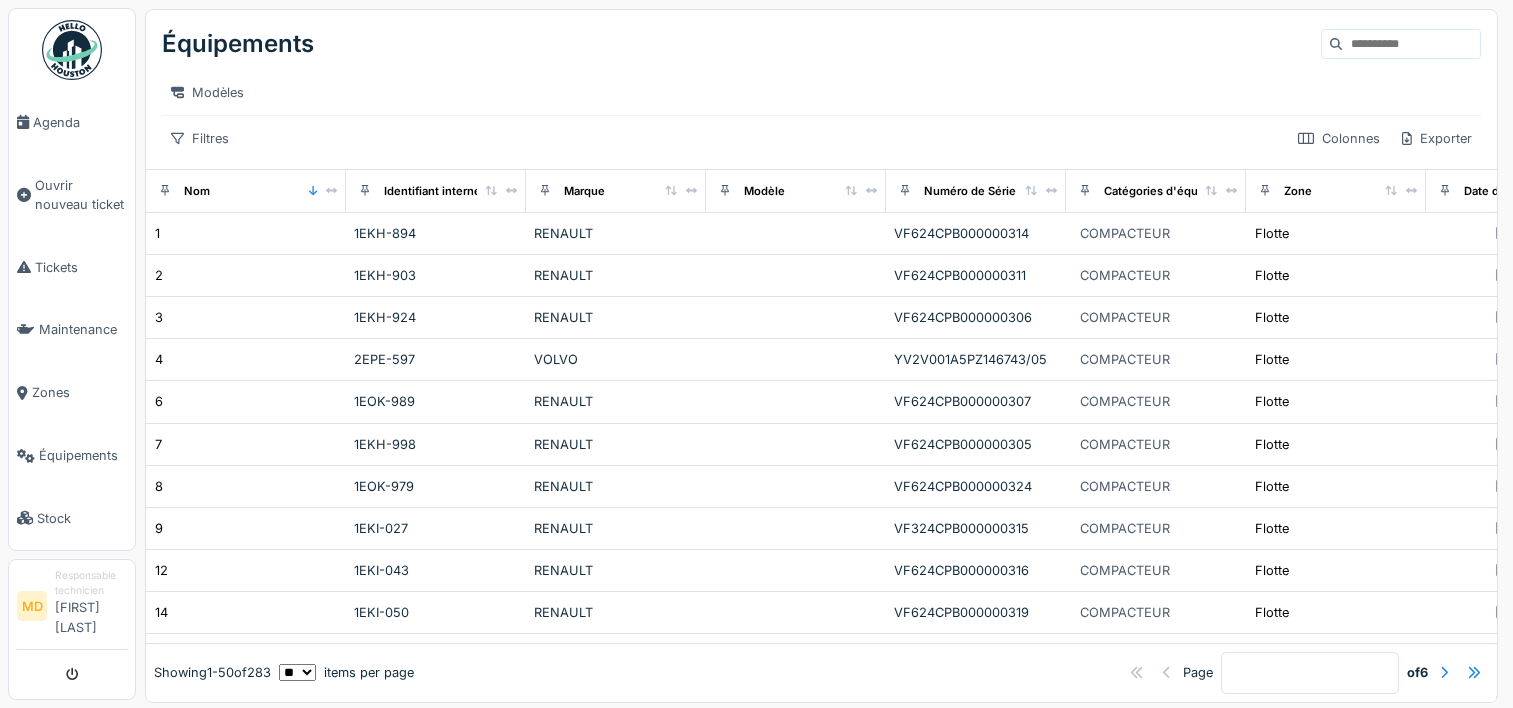 scroll, scrollTop: 0, scrollLeft: 0, axis: both 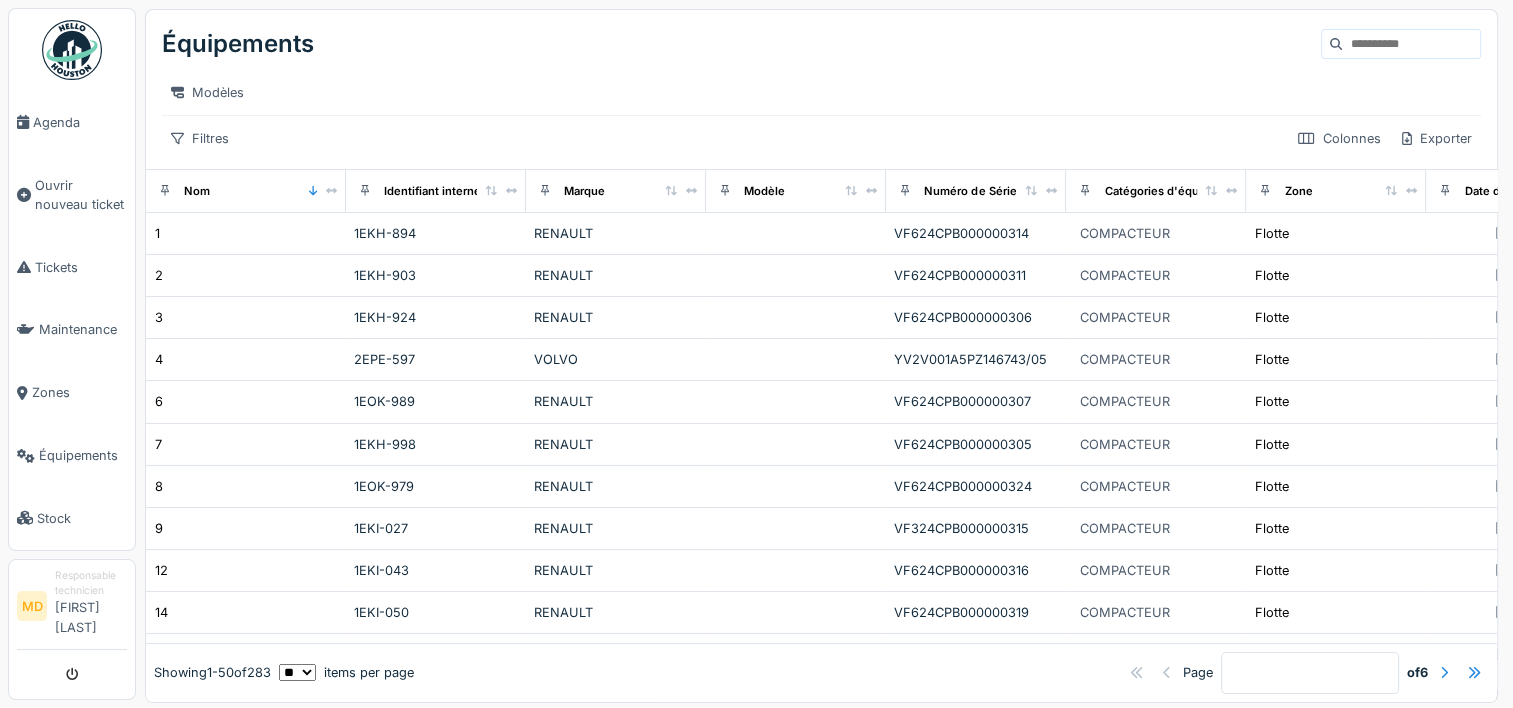click at bounding box center [1411, 44] 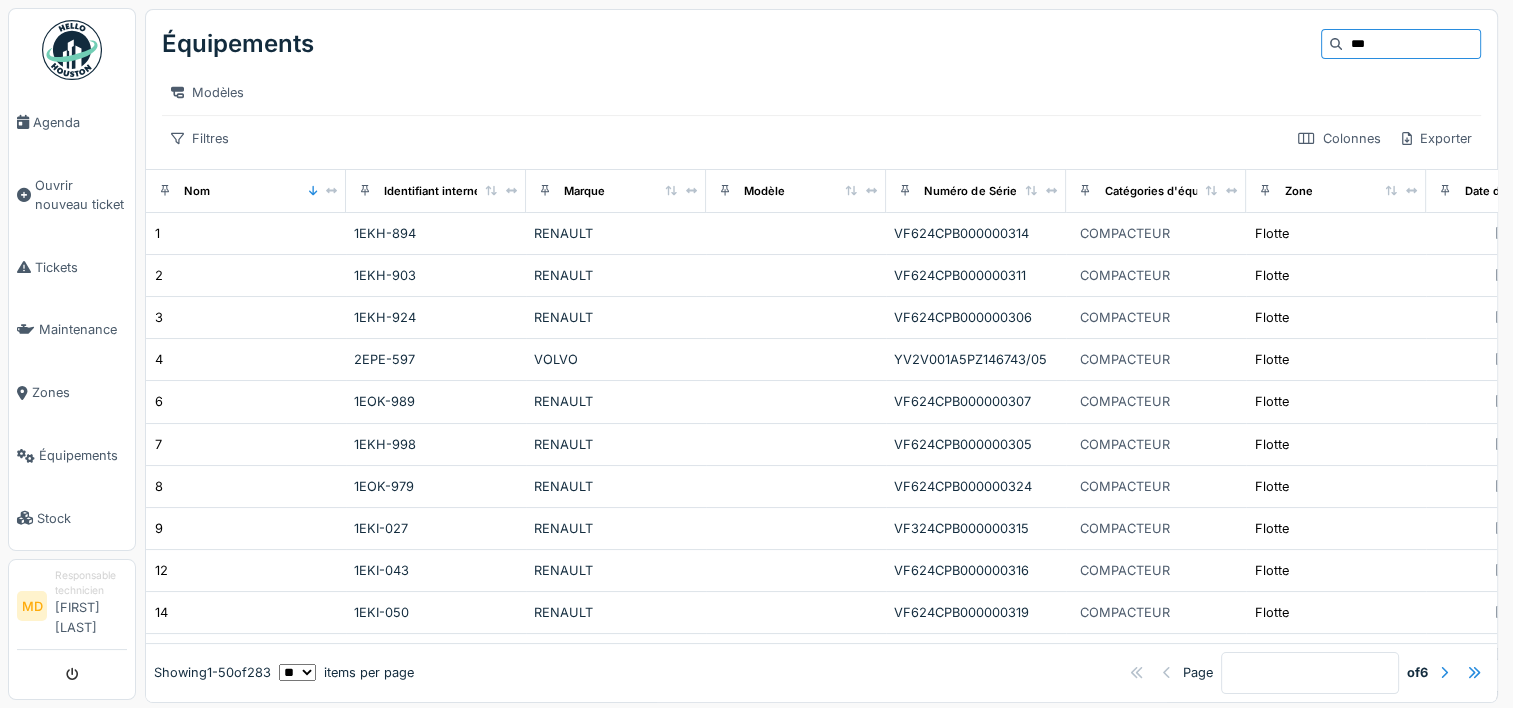 type on "***" 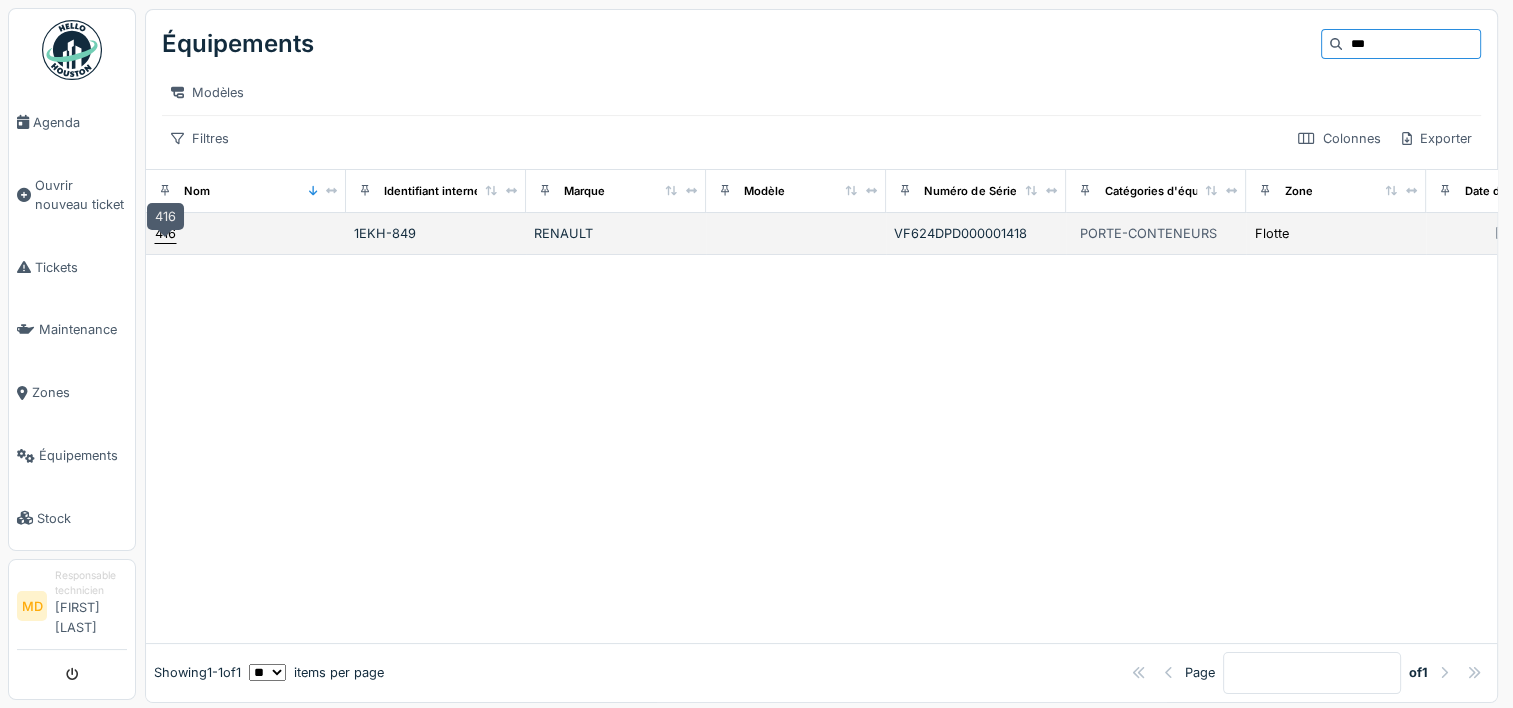 click on "416" at bounding box center (165, 233) 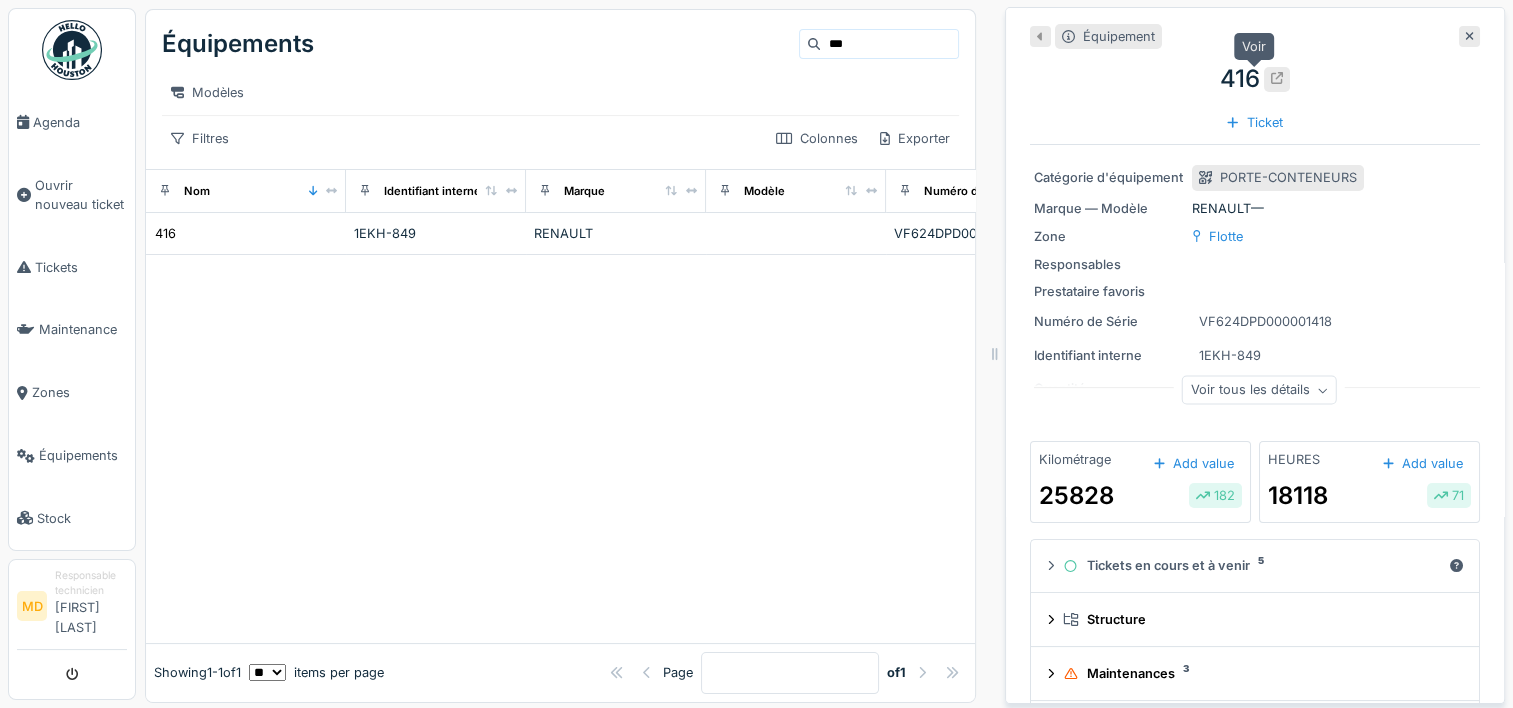 click 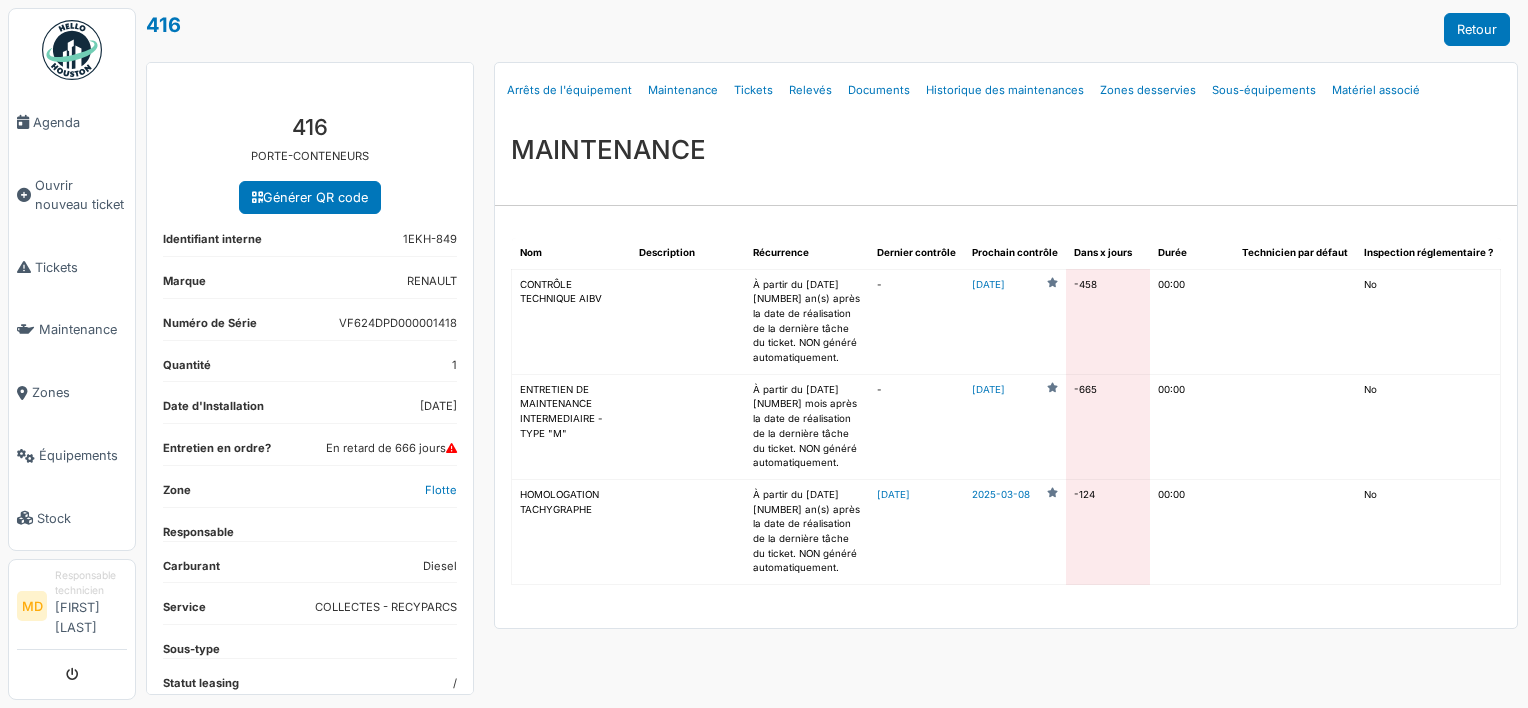 scroll, scrollTop: 0, scrollLeft: 0, axis: both 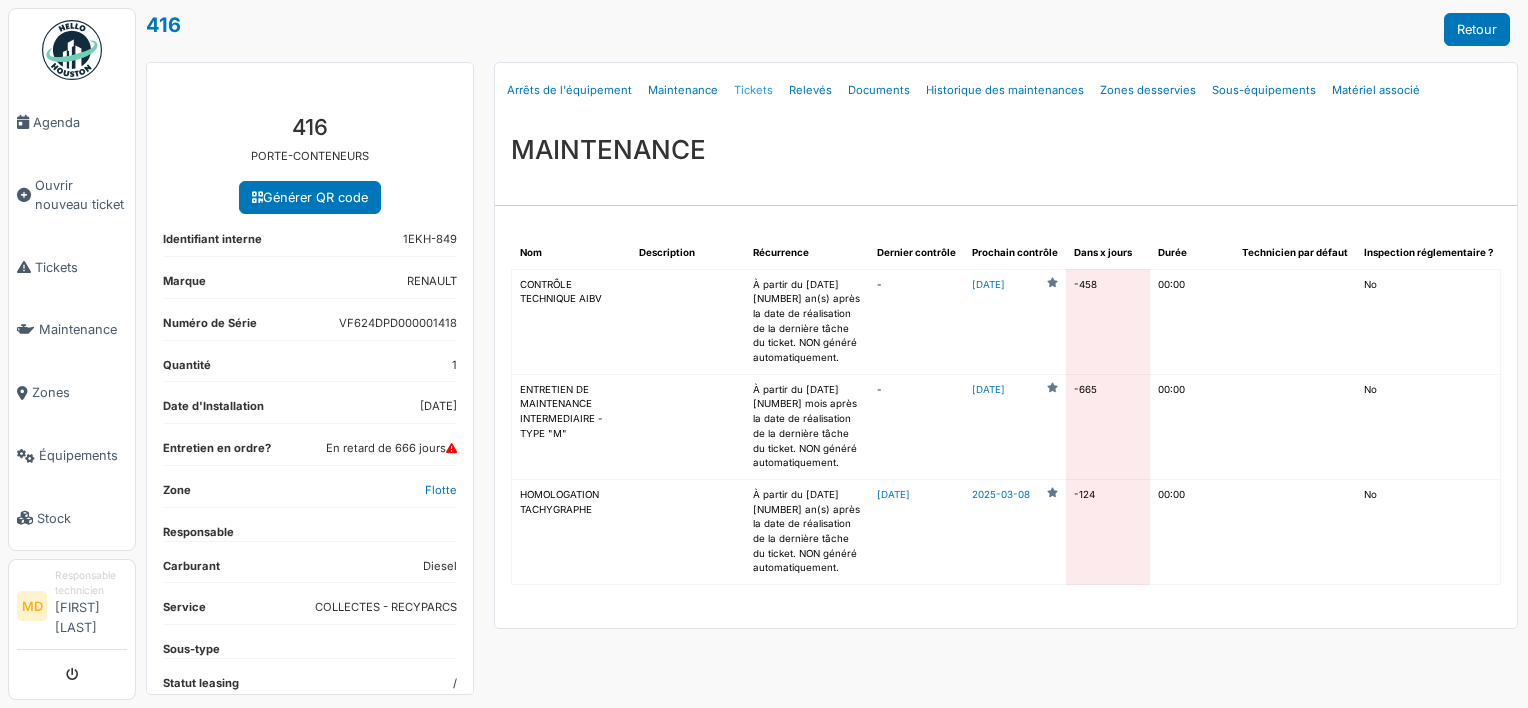 click on "Tickets" at bounding box center (753, 90) 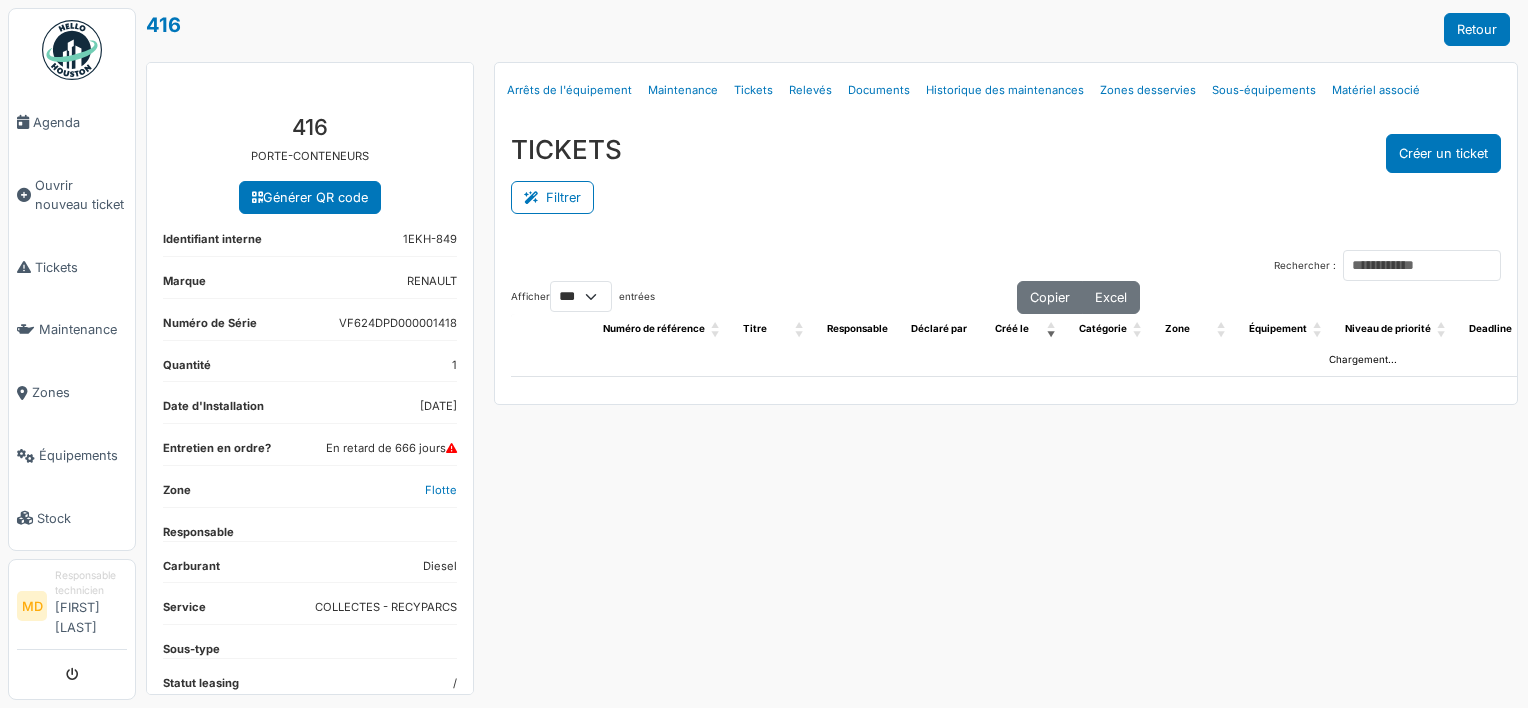 select on "***" 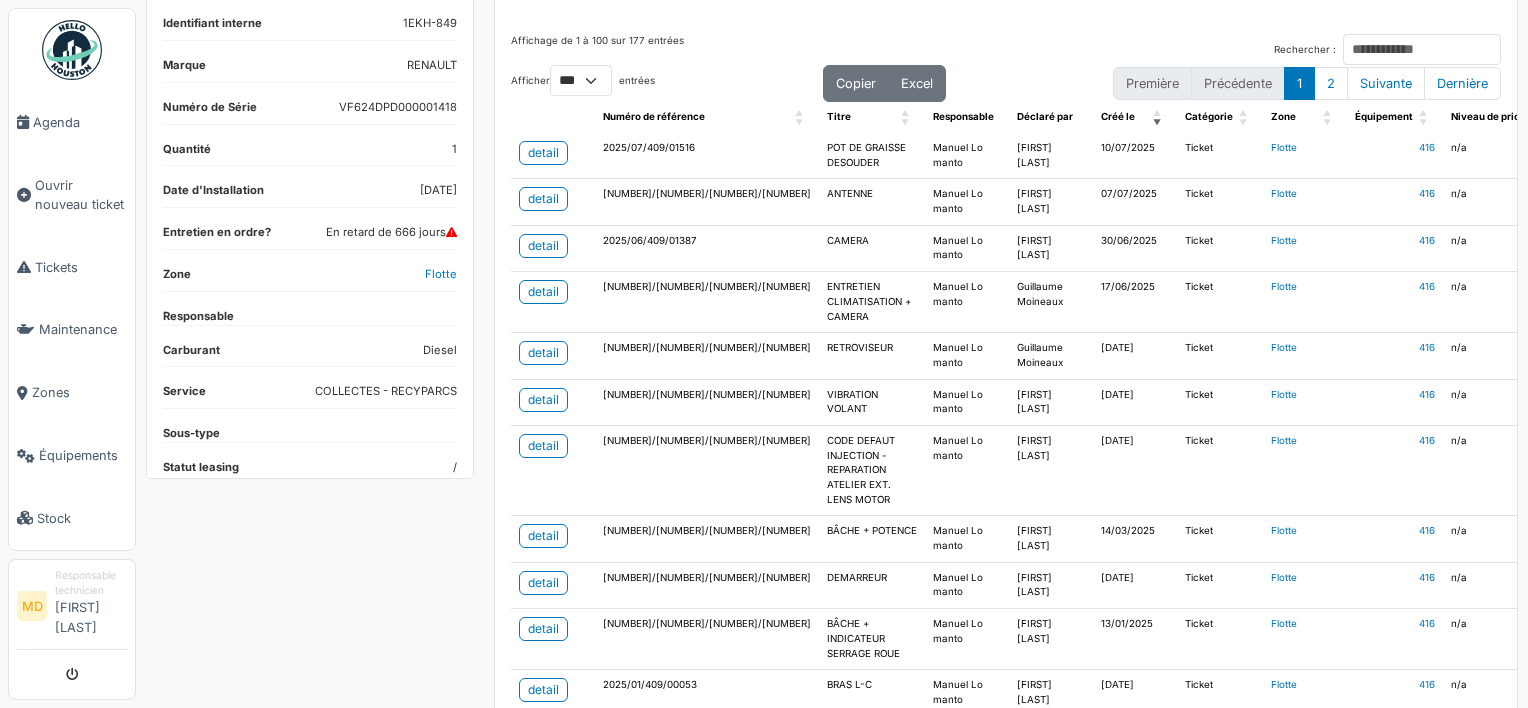 scroll, scrollTop: 196, scrollLeft: 0, axis: vertical 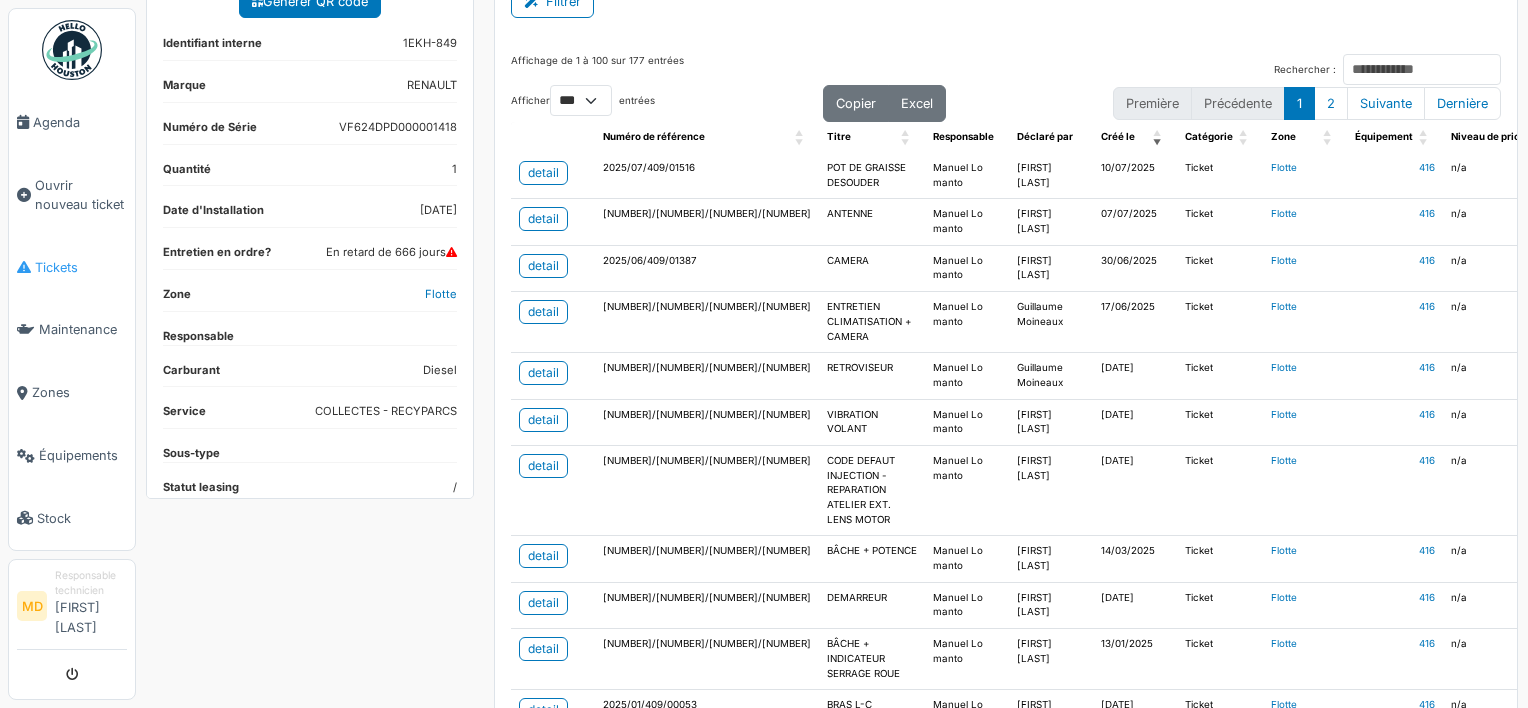 click on "Tickets" at bounding box center (81, 267) 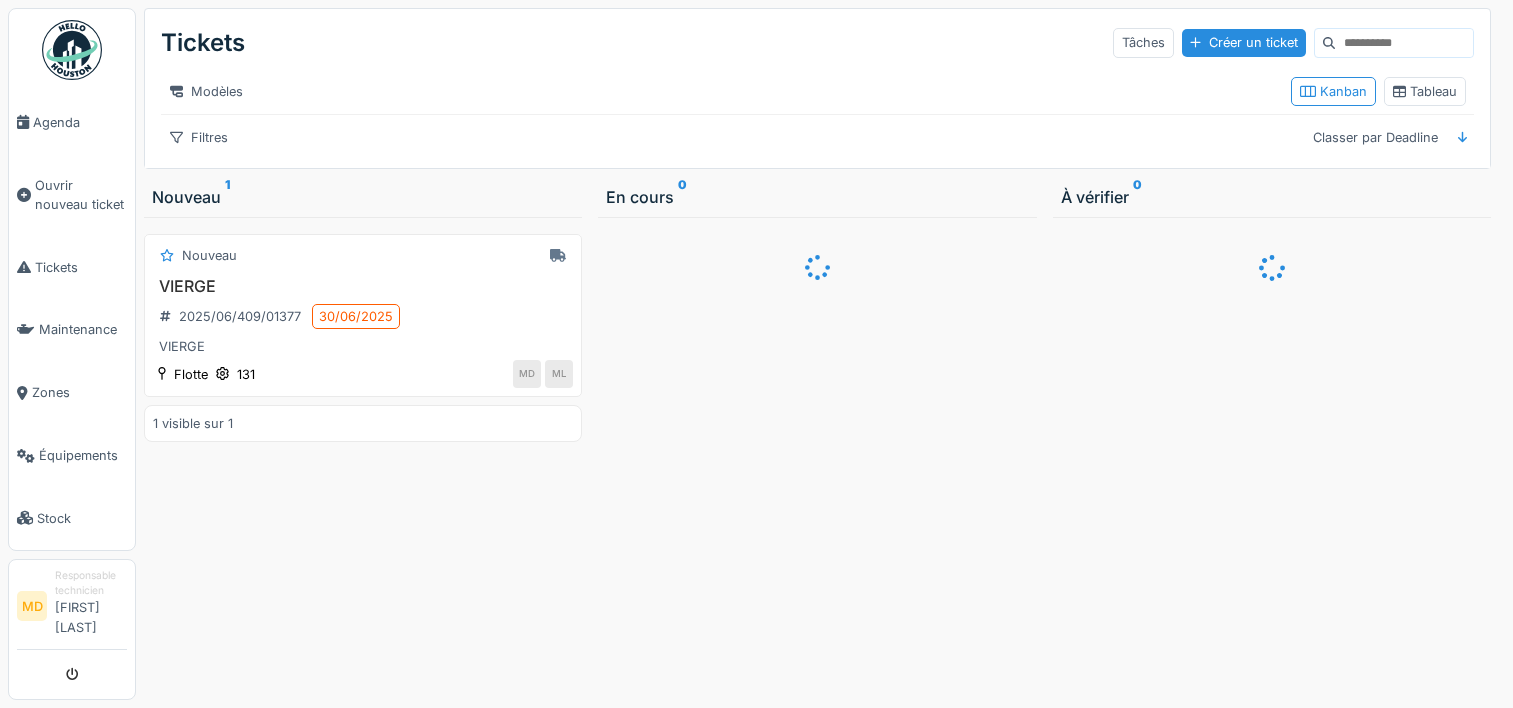 scroll, scrollTop: 0, scrollLeft: 0, axis: both 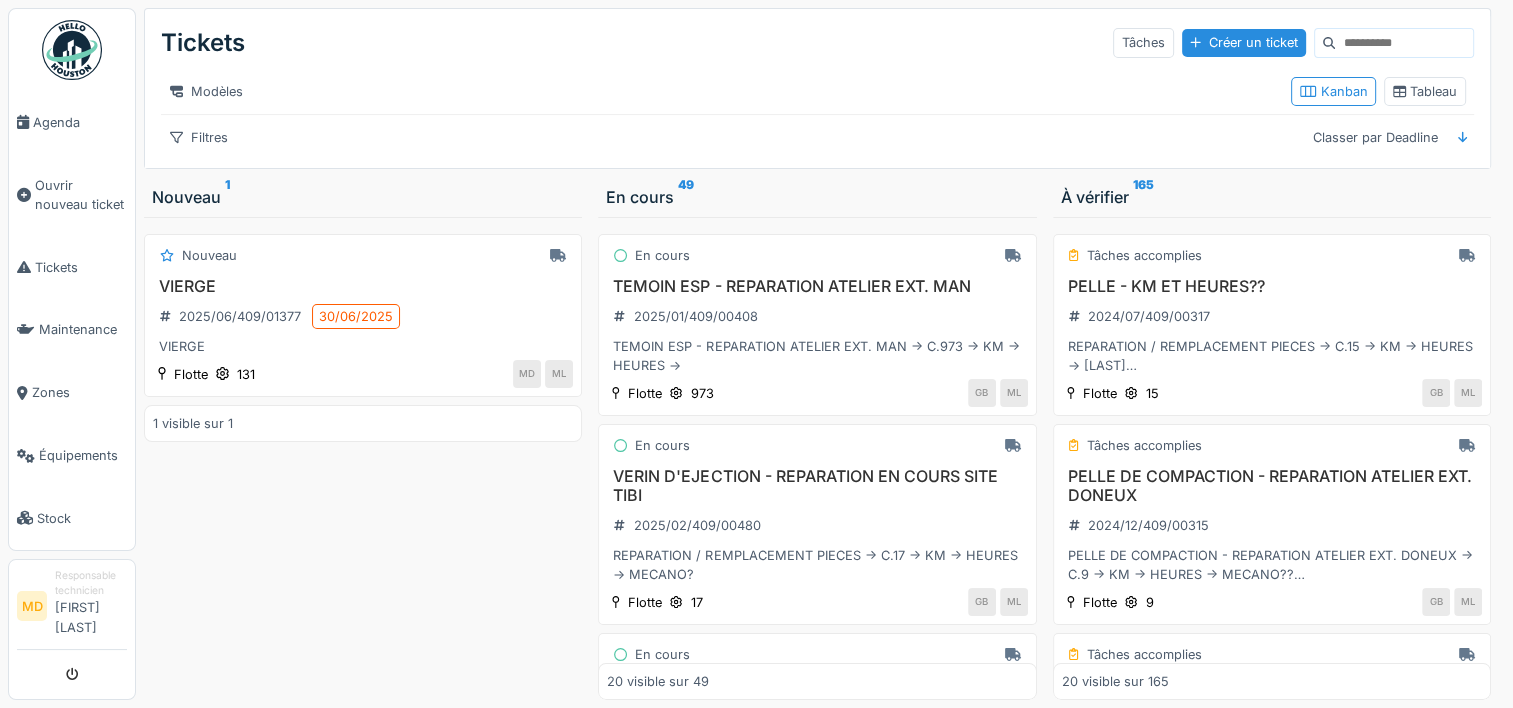 click at bounding box center [1404, 43] 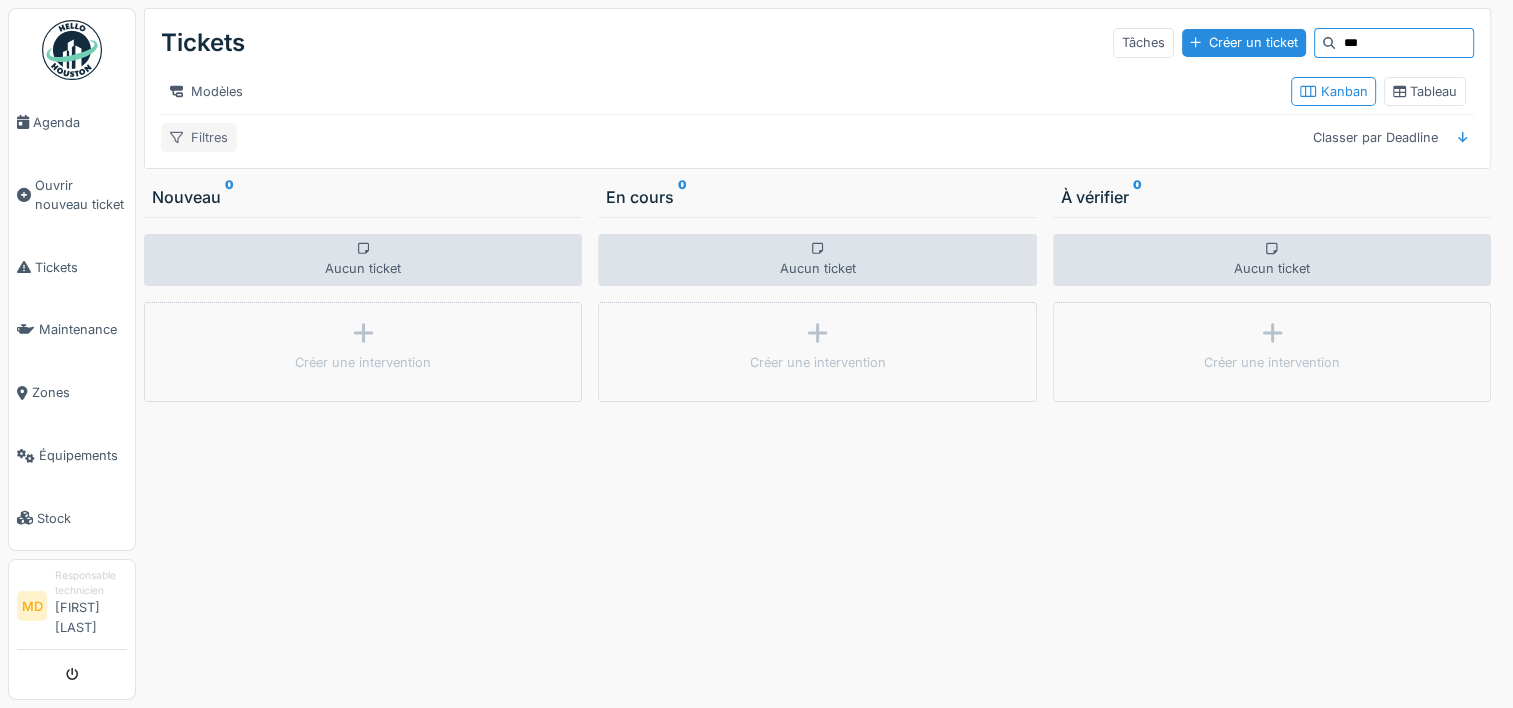 type on "***" 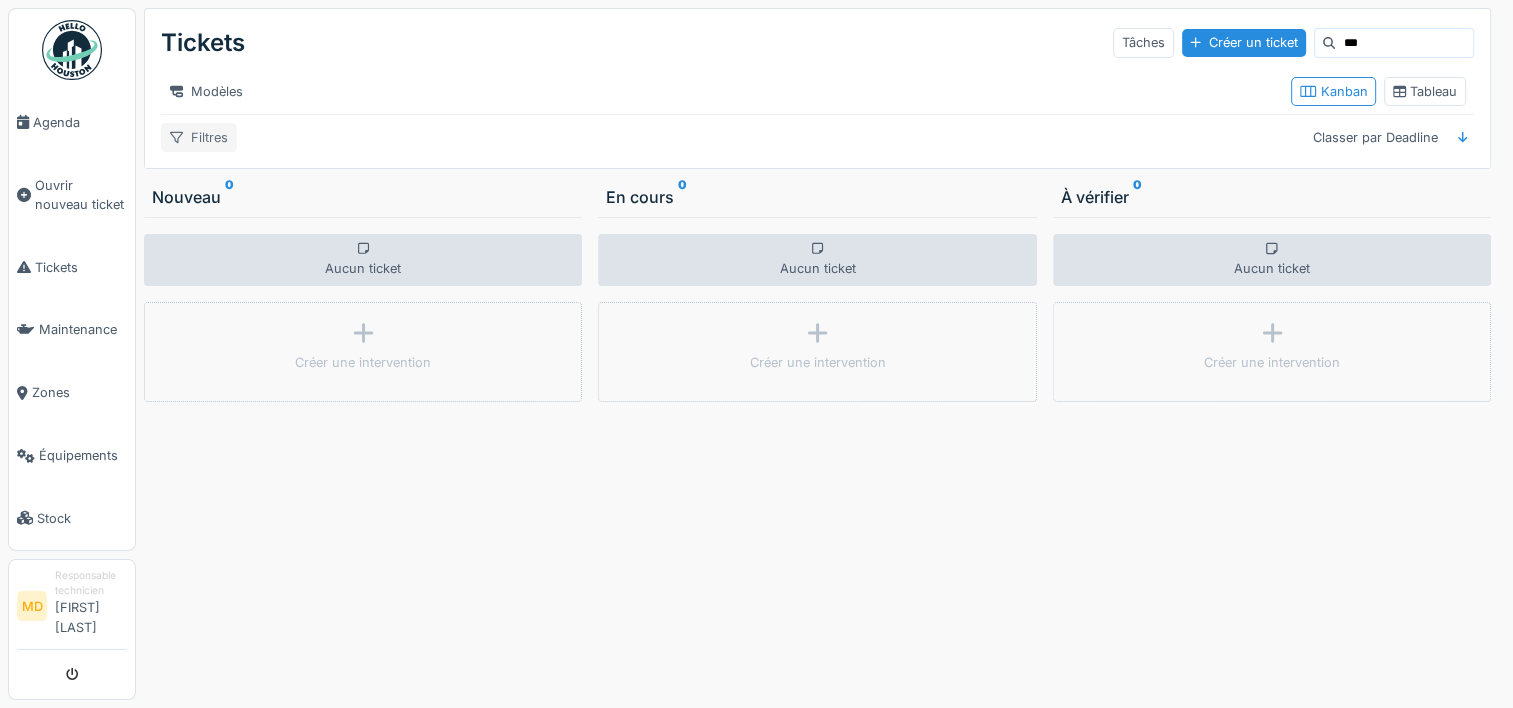 click on "Filtres" at bounding box center [199, 137] 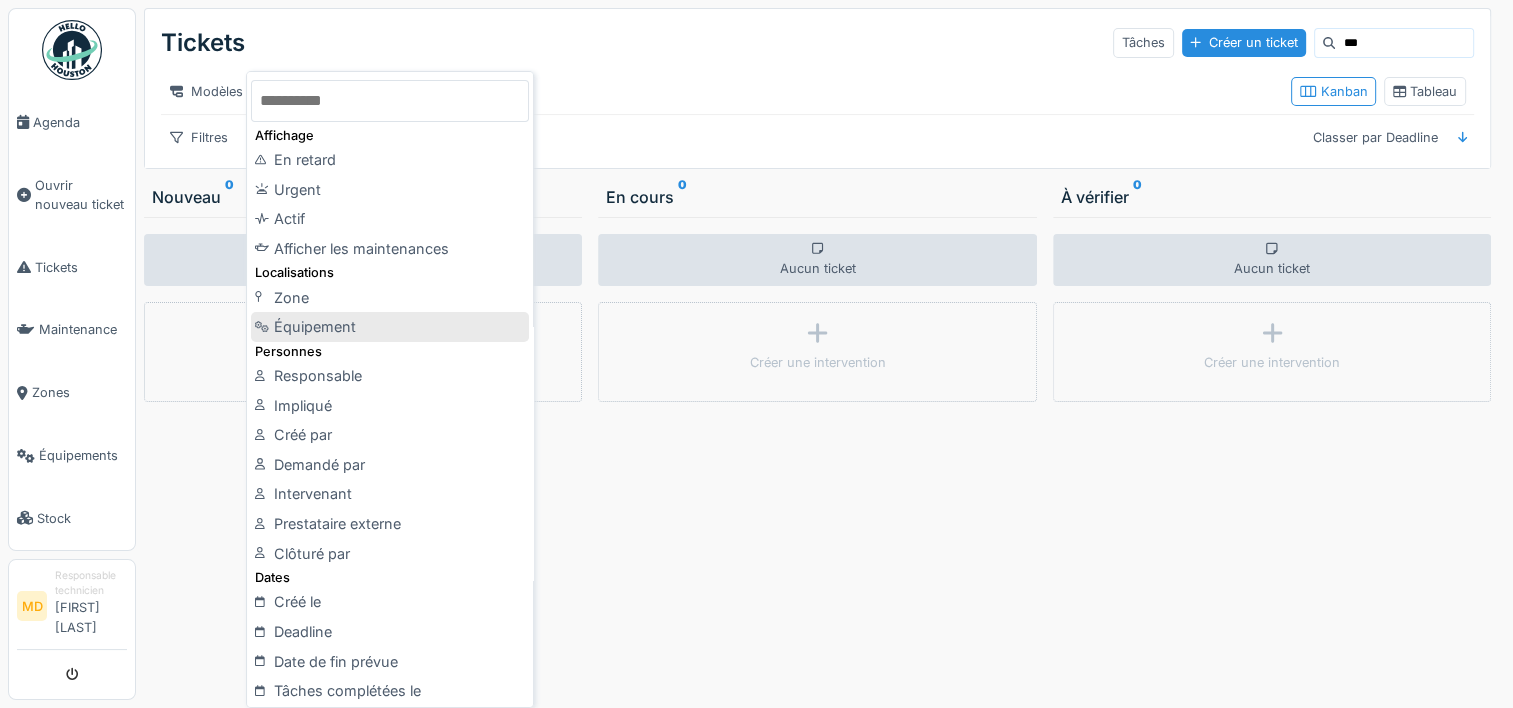 click on "Équipement" at bounding box center [390, 327] 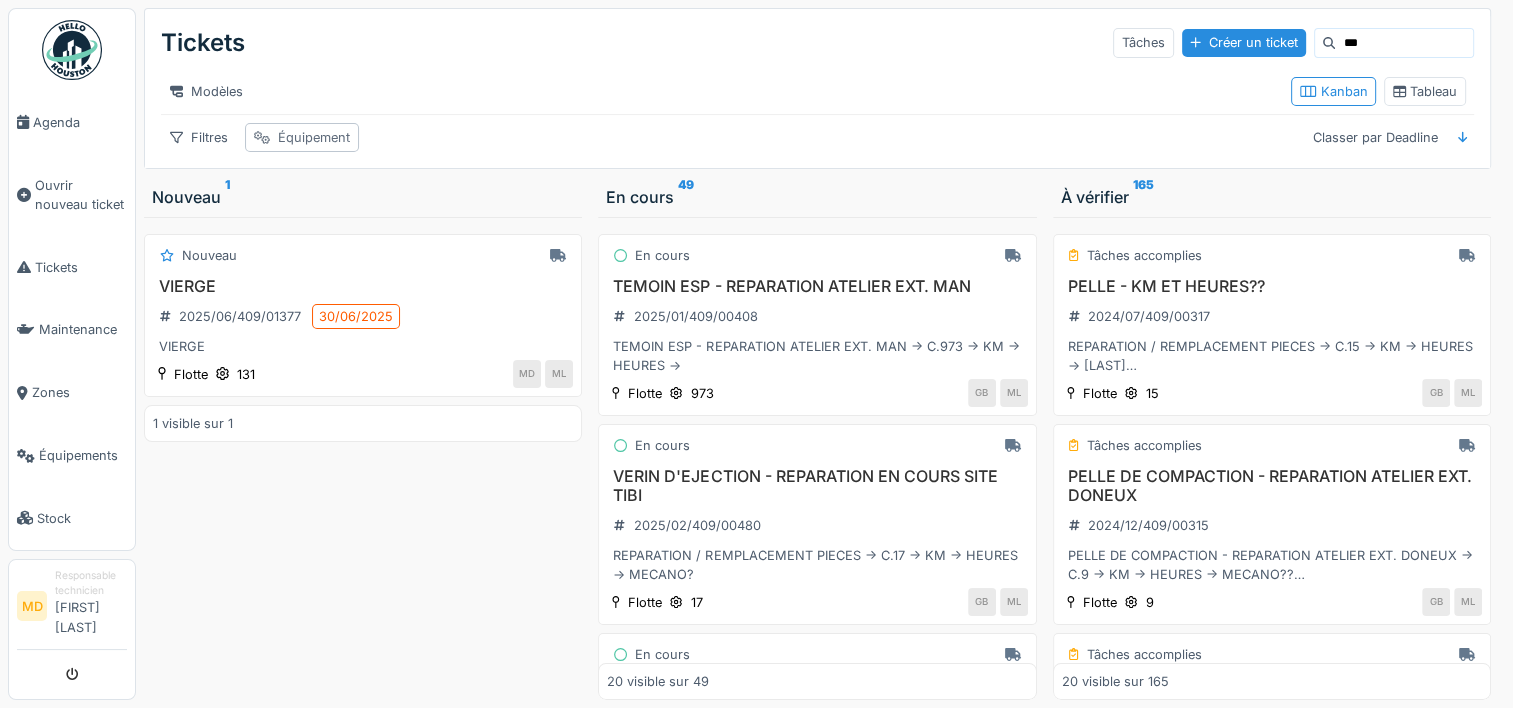 click on "Équipement" at bounding box center (314, 137) 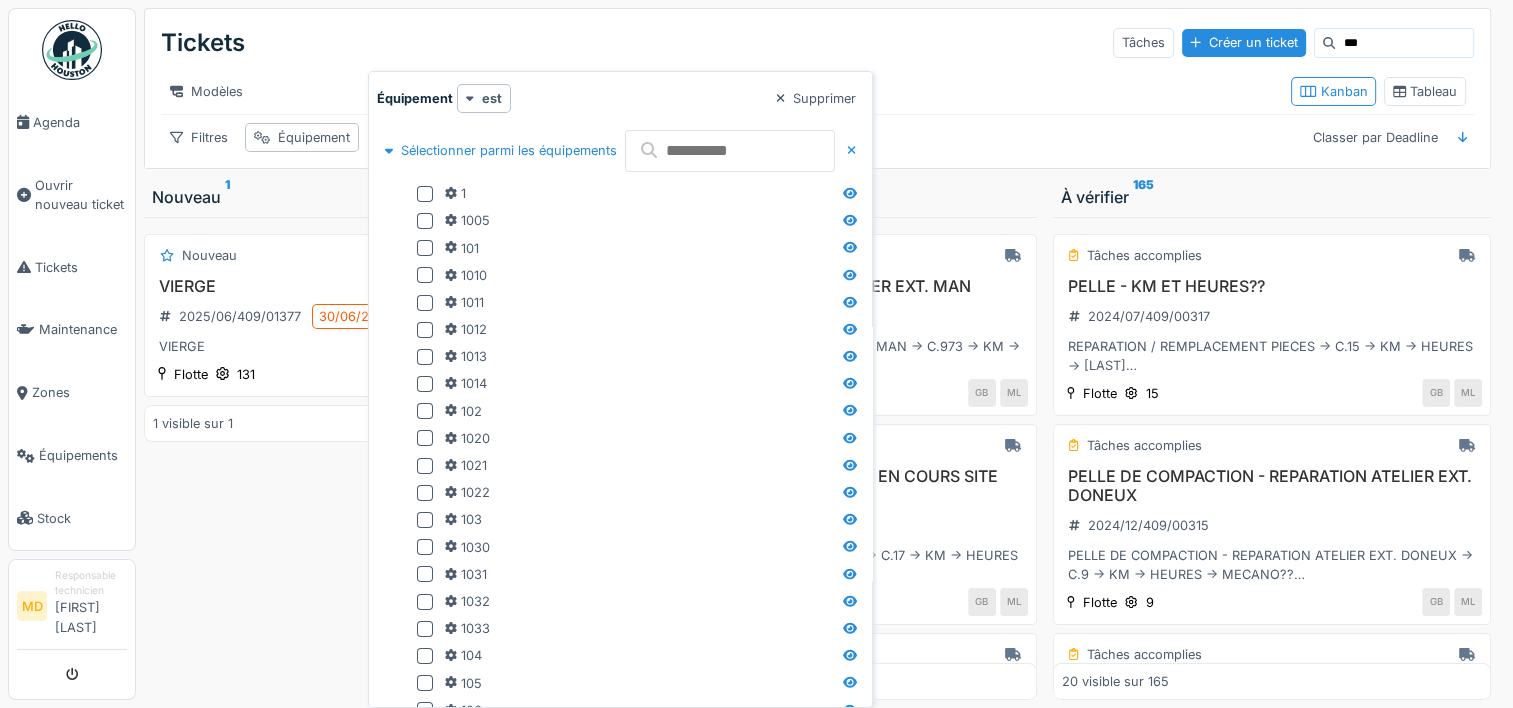 click at bounding box center (730, 151) 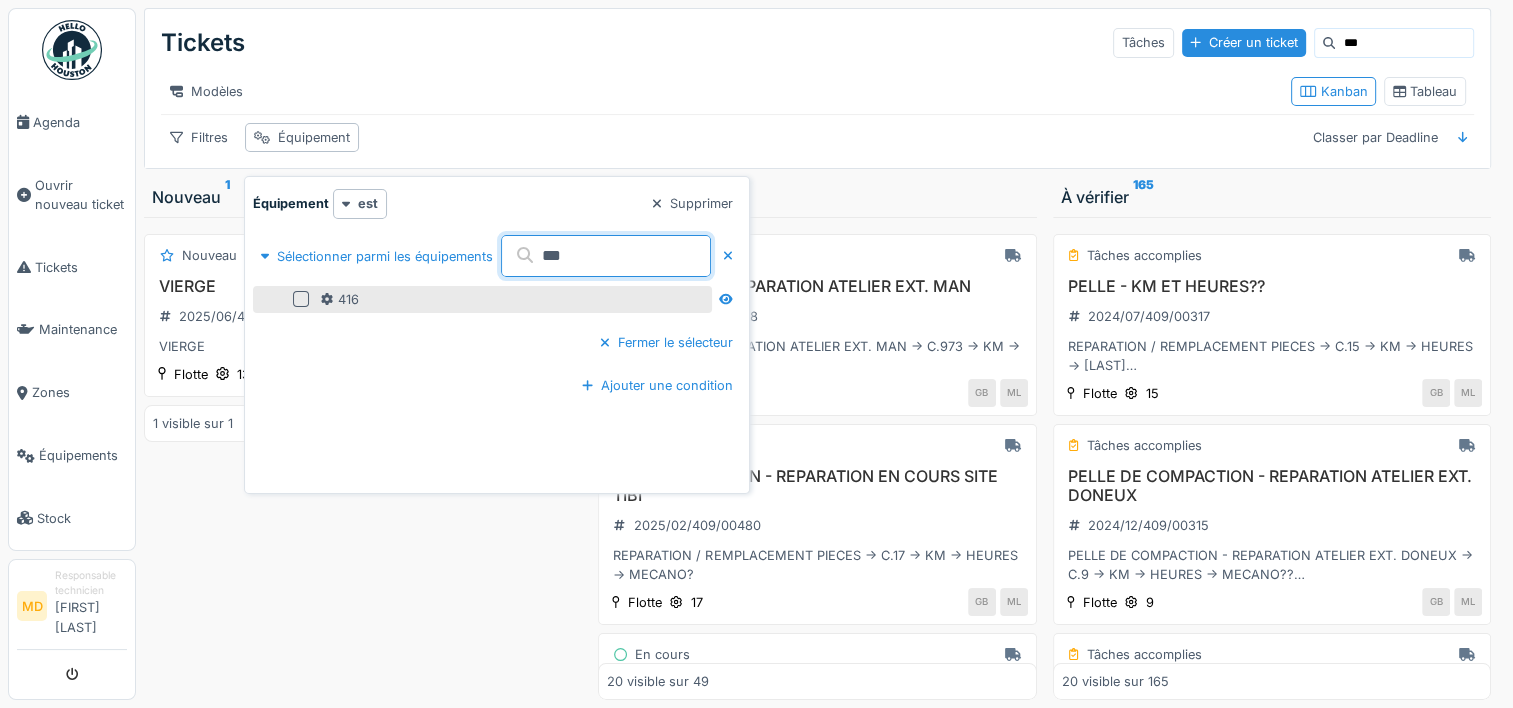 type on "***" 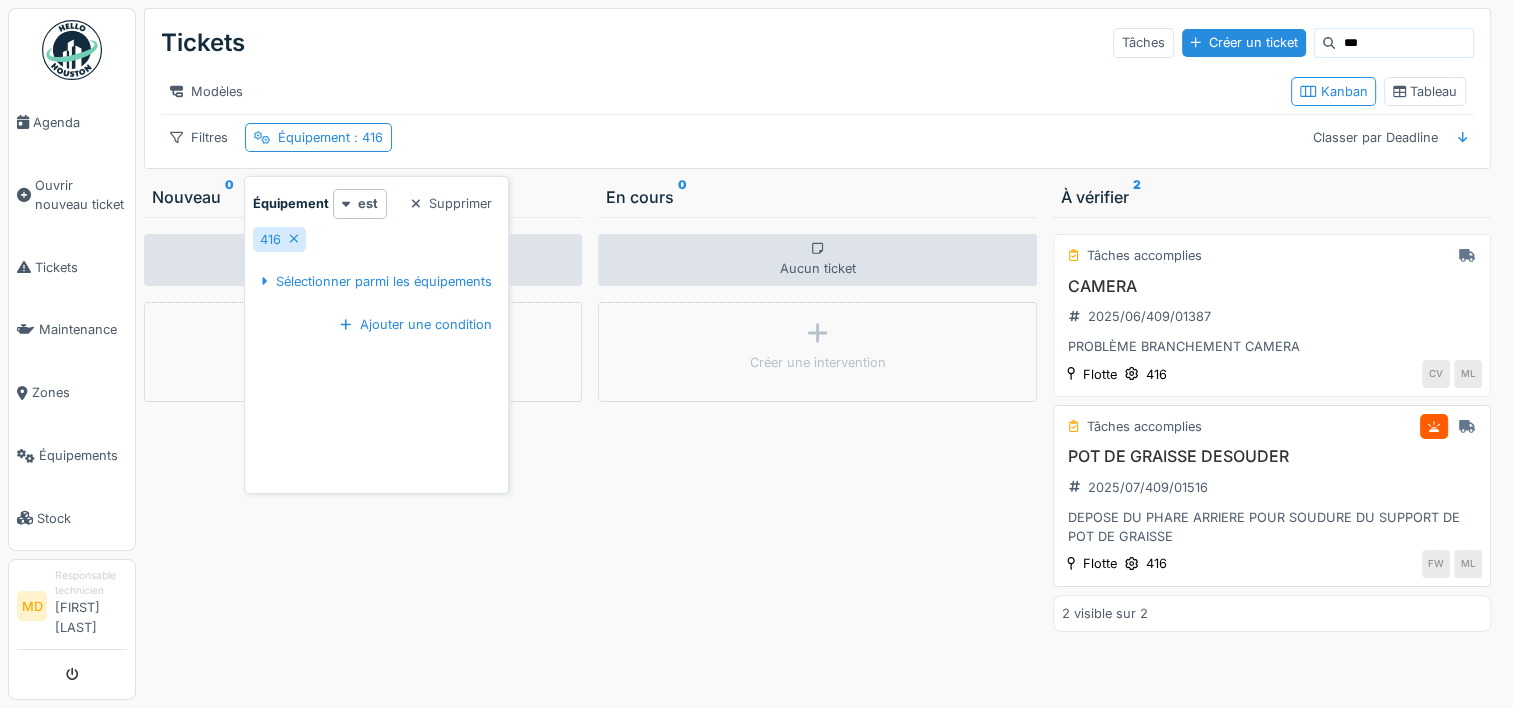 scroll, scrollTop: 15, scrollLeft: 0, axis: vertical 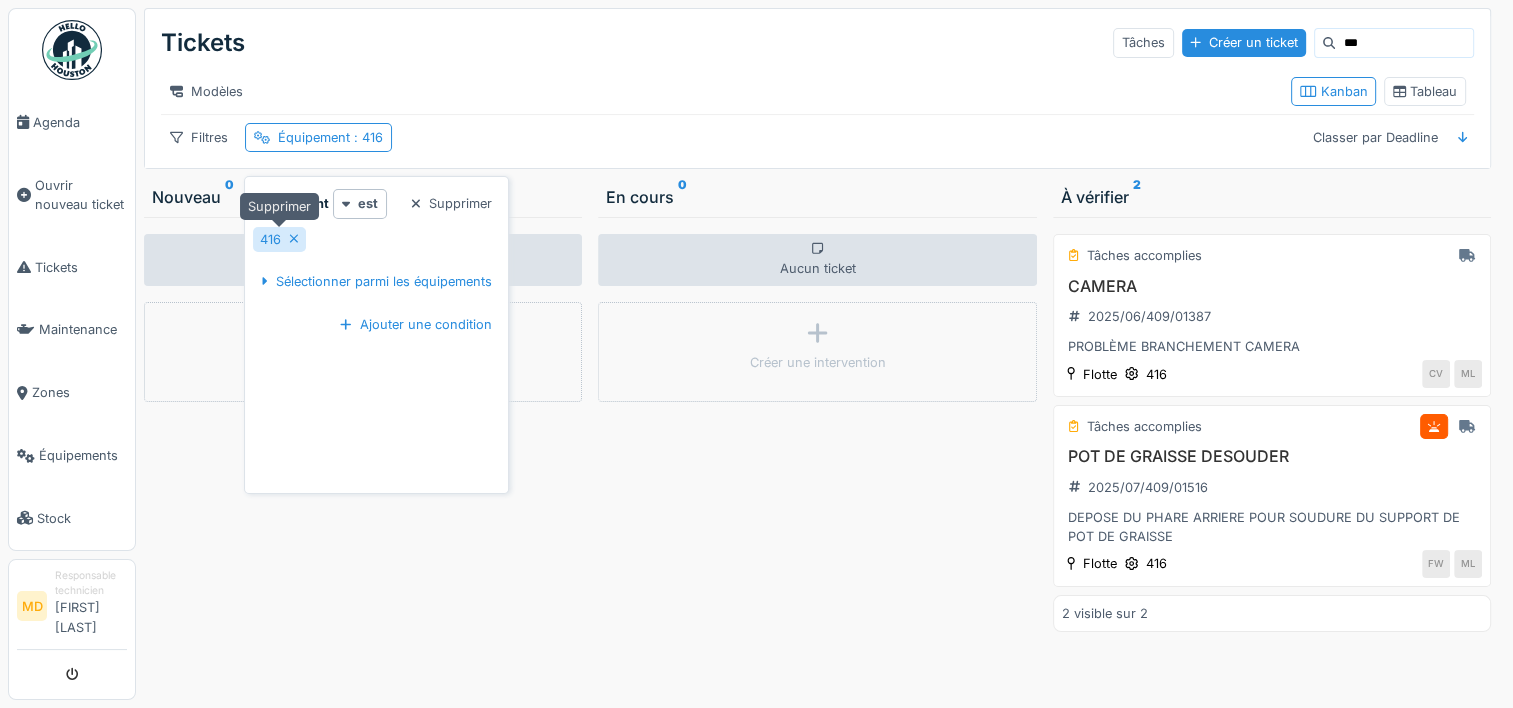 click 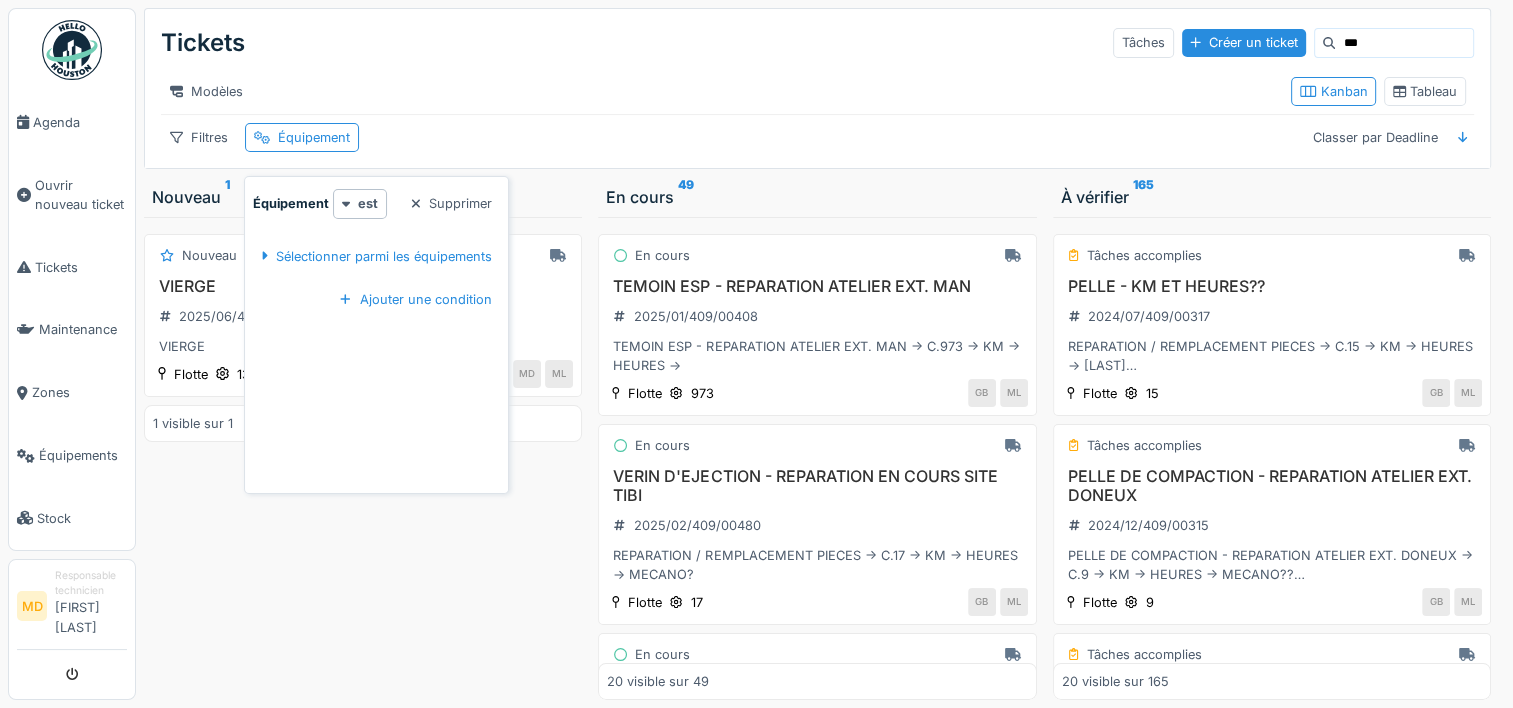 click on "Modèles" at bounding box center [718, 91] 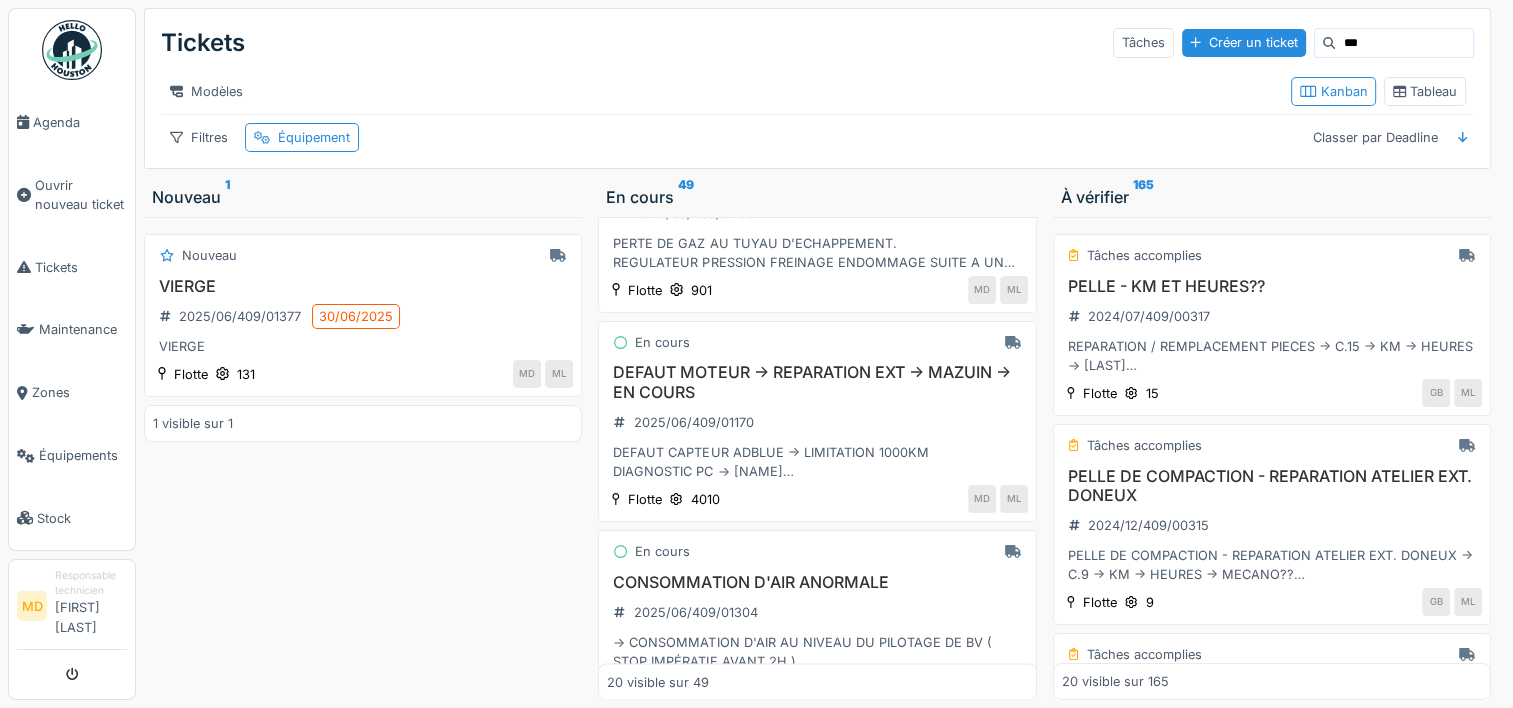 scroll, scrollTop: 3332, scrollLeft: 0, axis: vertical 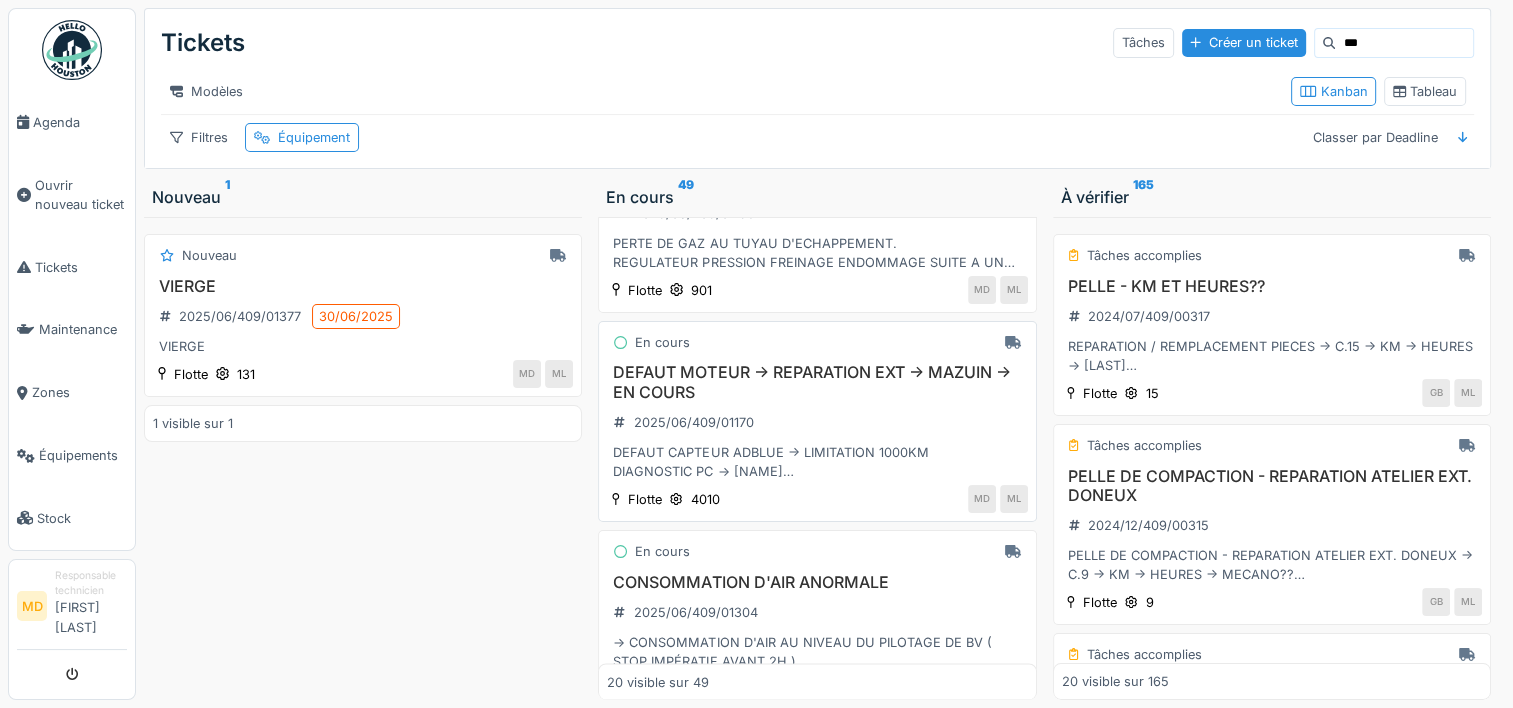 click on "DEFAUT MOTEUR -> REPARATION EXT -> MAZUIN -> EN COURS" at bounding box center (817, 382) 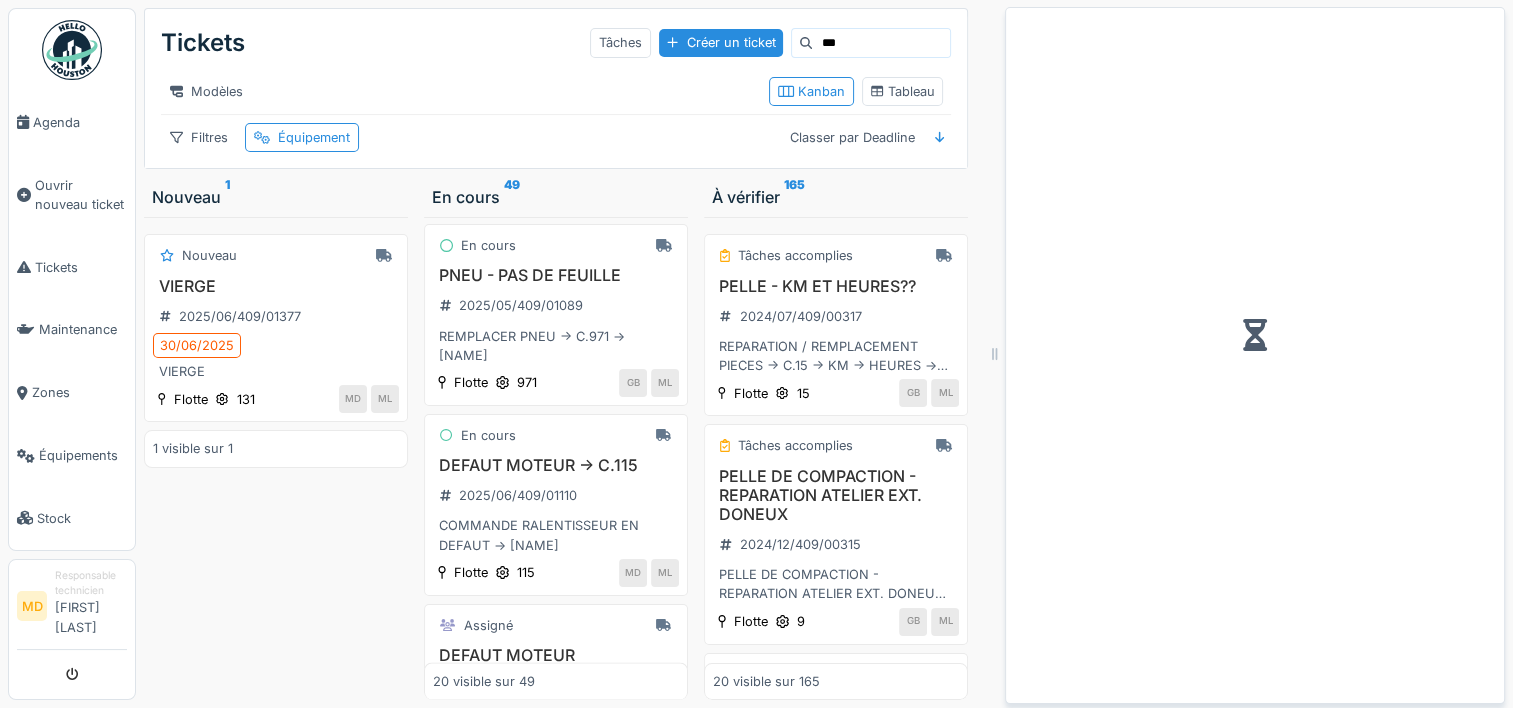 scroll, scrollTop: 3804, scrollLeft: 0, axis: vertical 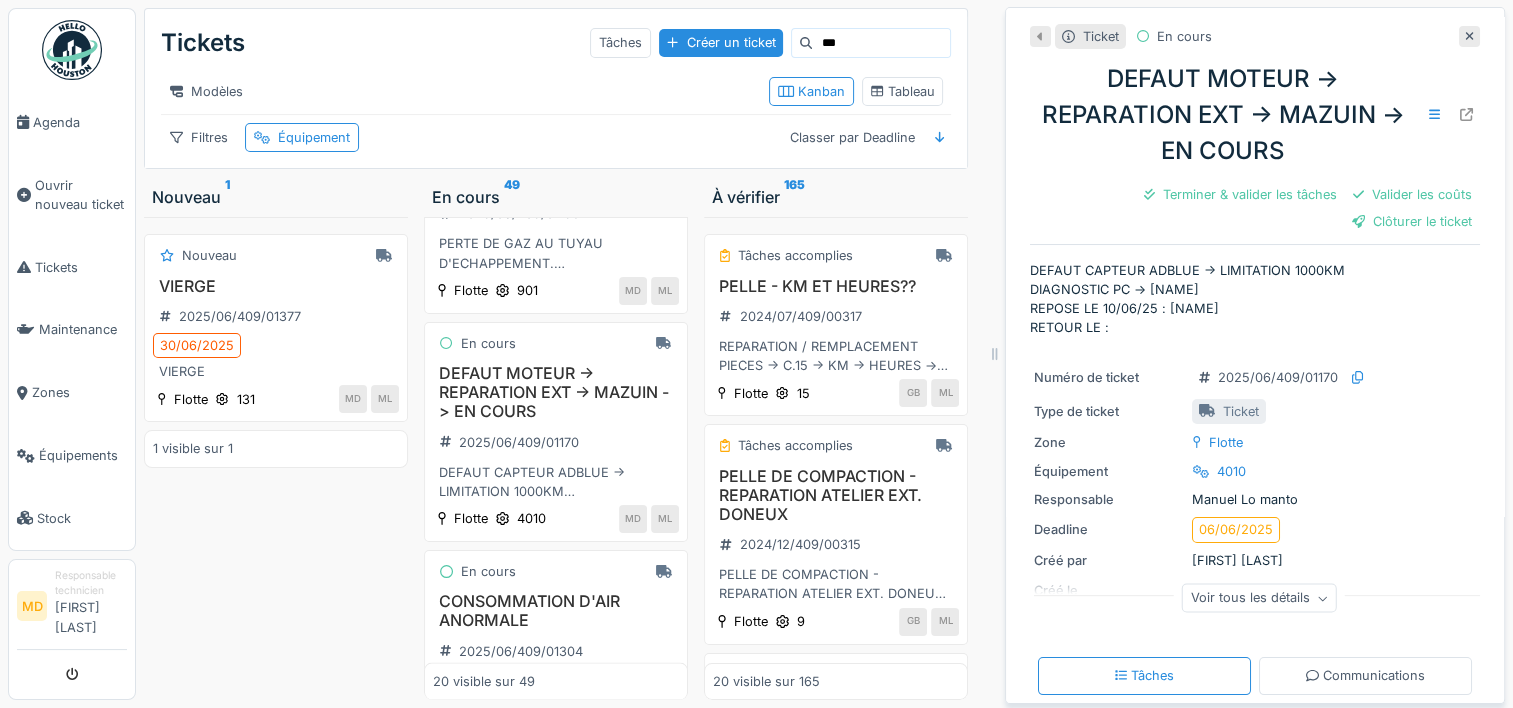 click on "DEFAUT MOTEUR -> REPARATION EXT -> MAZUIN -> EN COURS" at bounding box center [1255, 115] 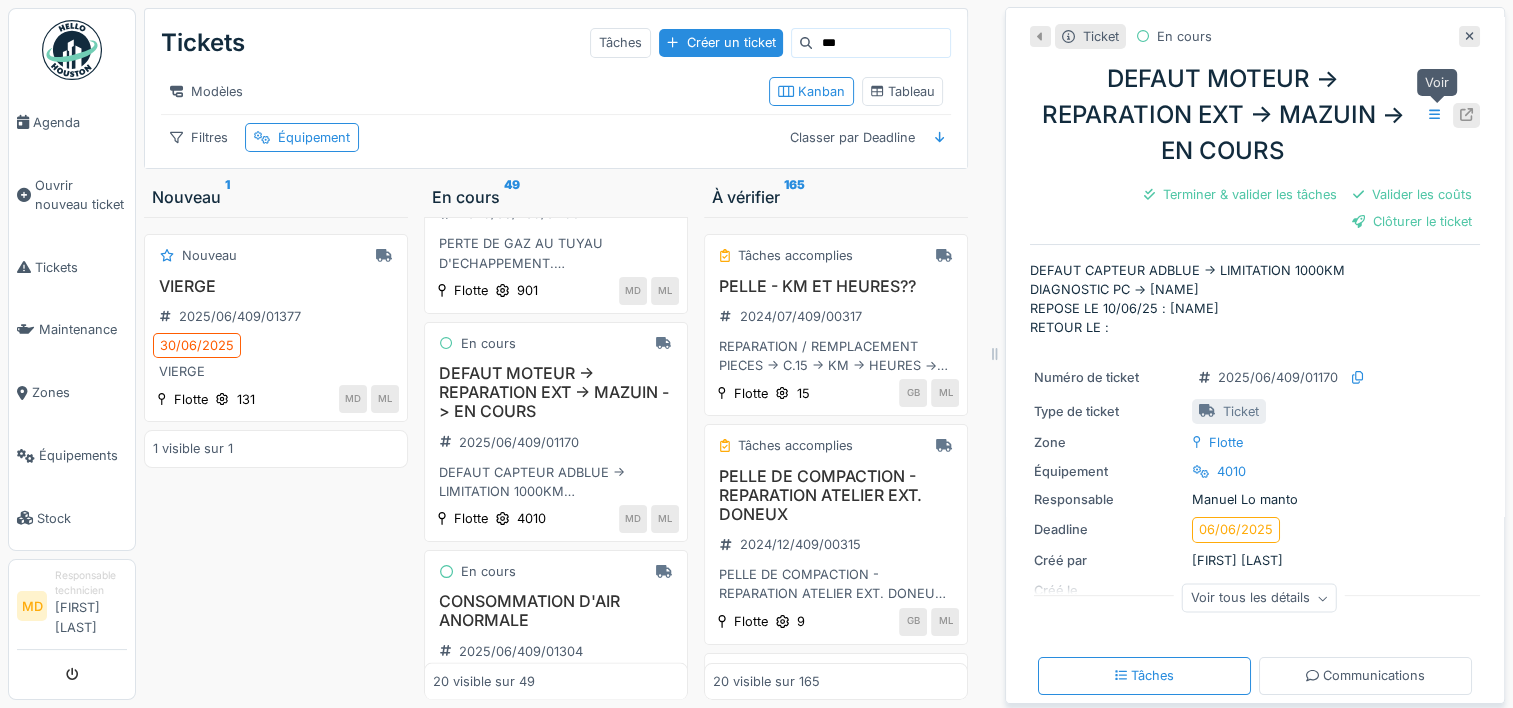 click 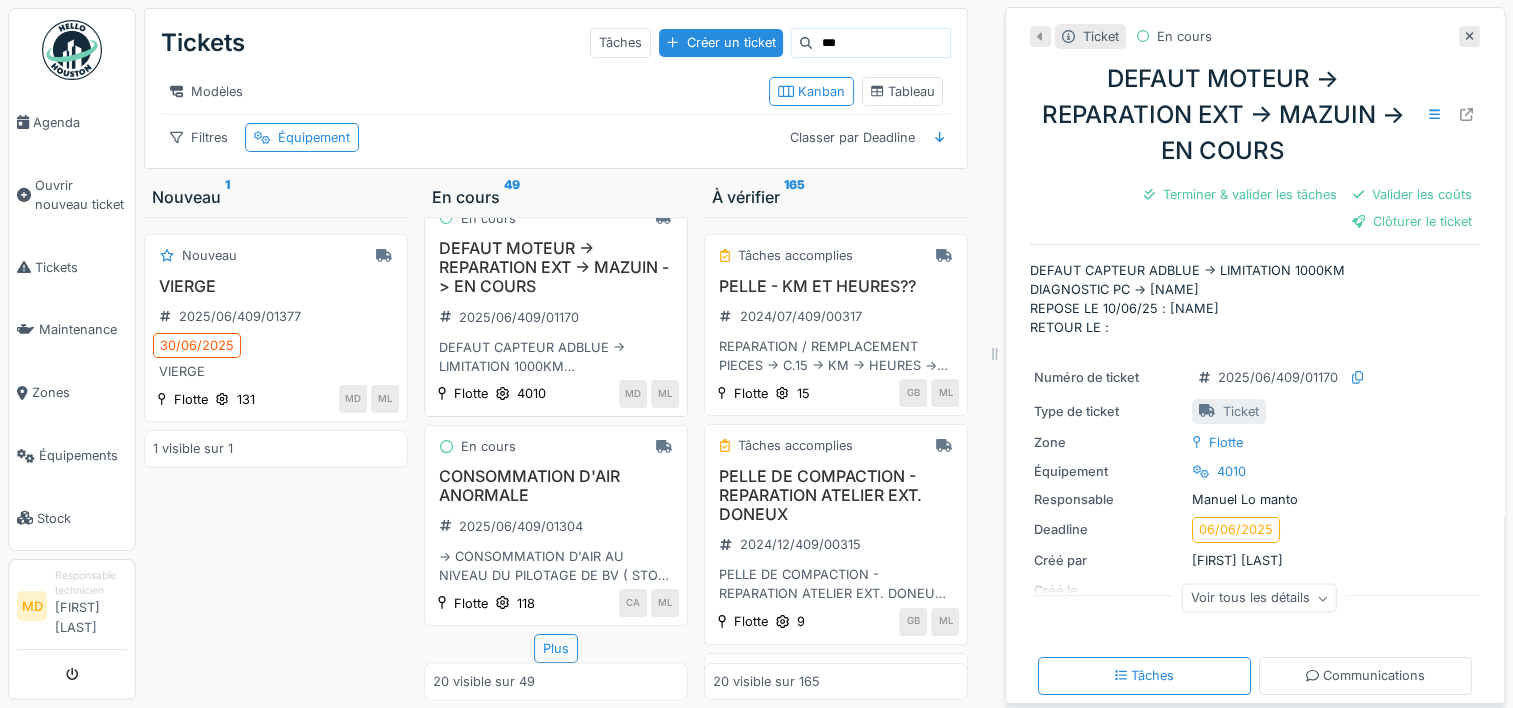 scroll, scrollTop: 3960, scrollLeft: 0, axis: vertical 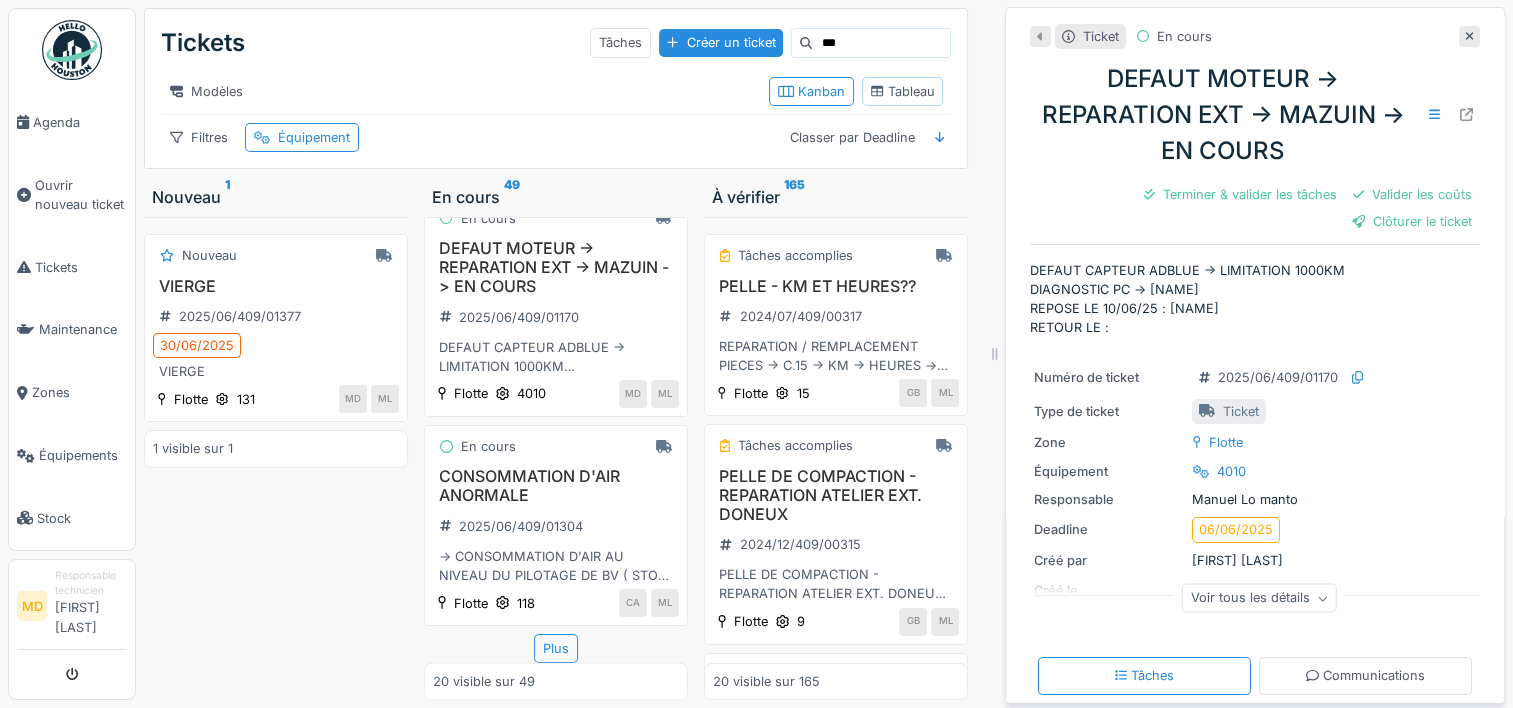 click on "Tableau" at bounding box center [903, 91] 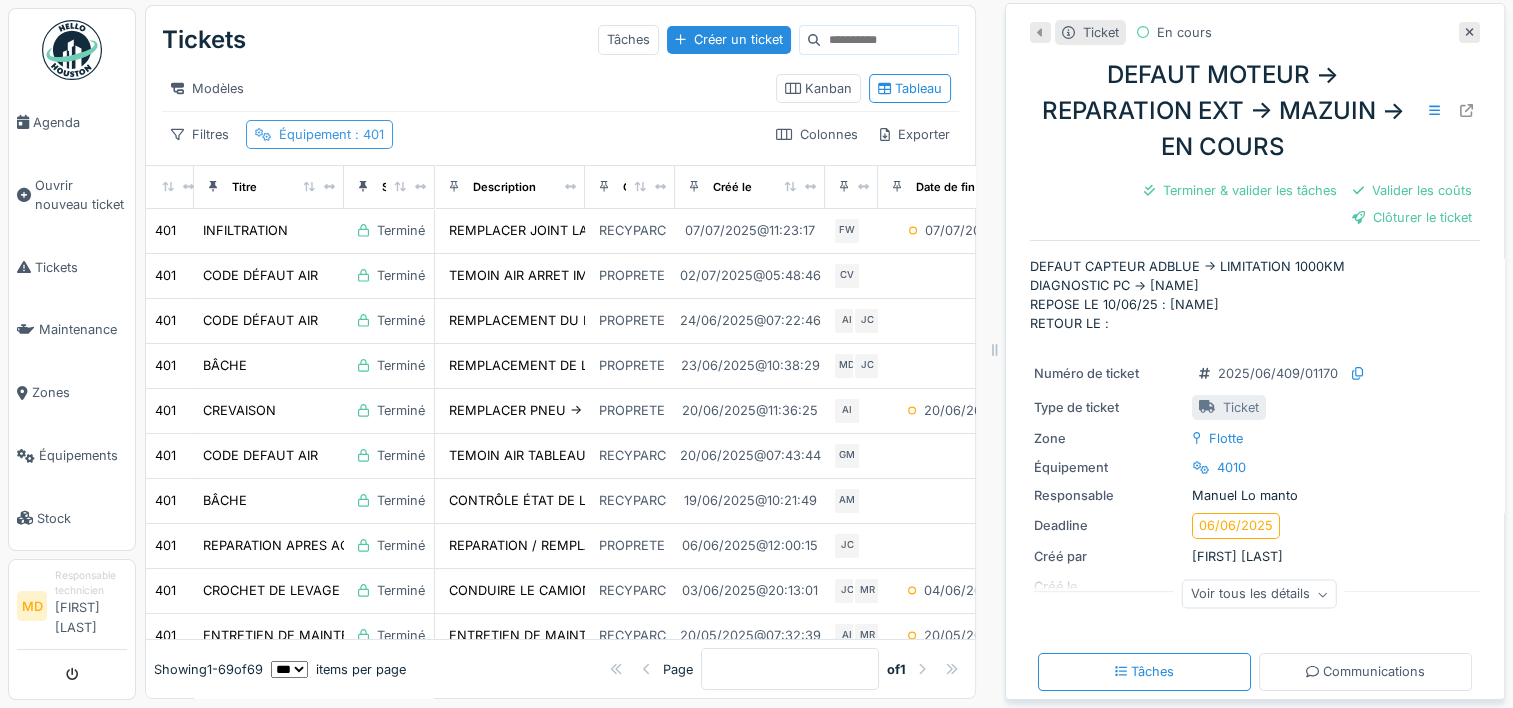 click on "Équipement   :   401" at bounding box center (331, 134) 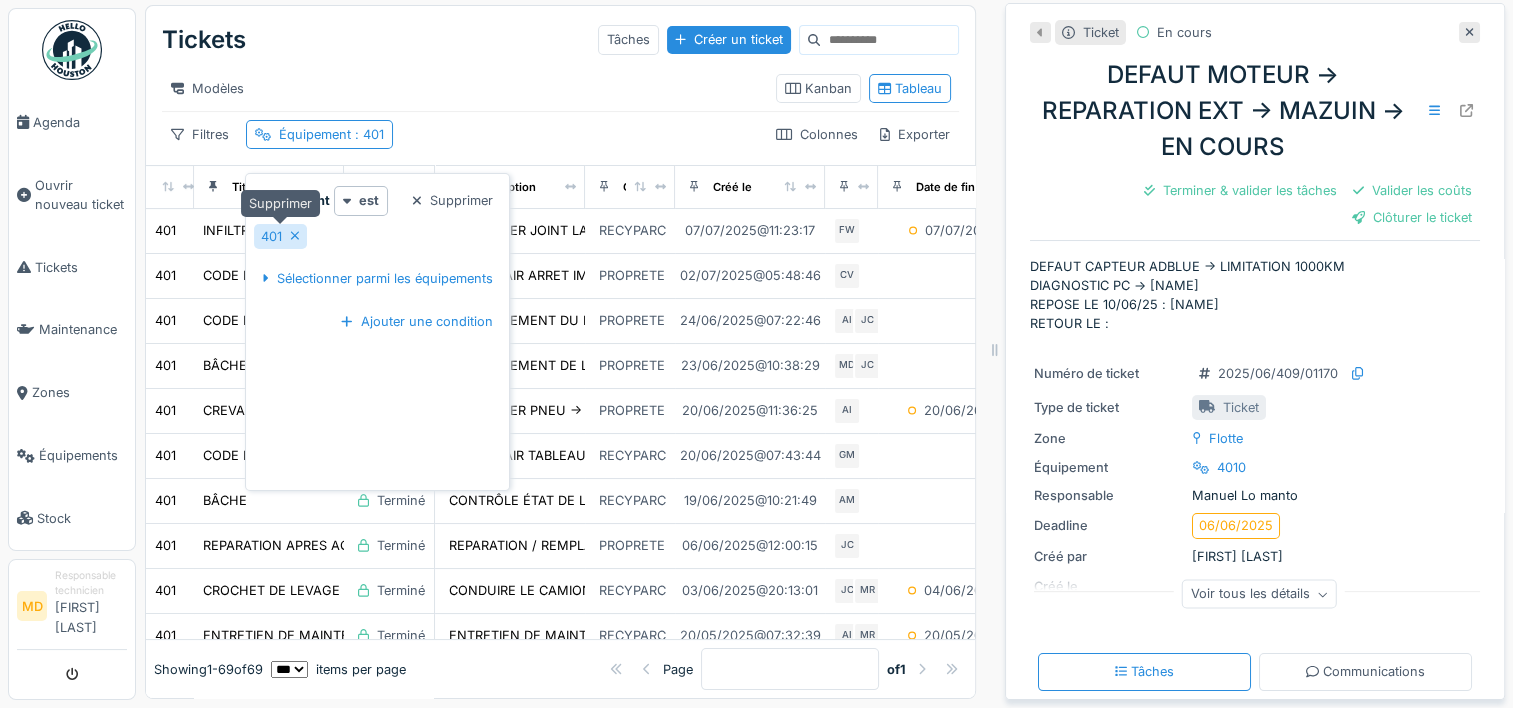 click 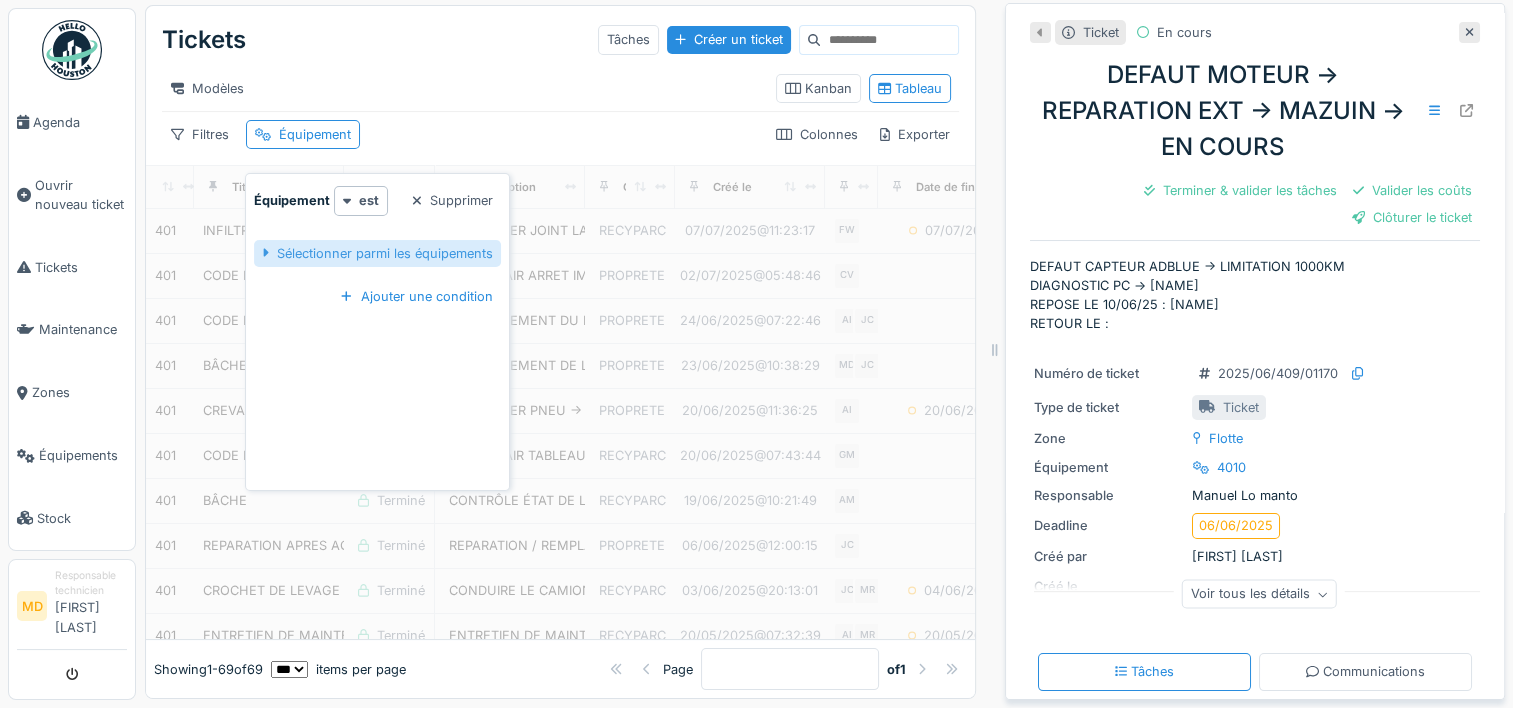 click on "Sélectionner parmi les équipements" at bounding box center (377, 253) 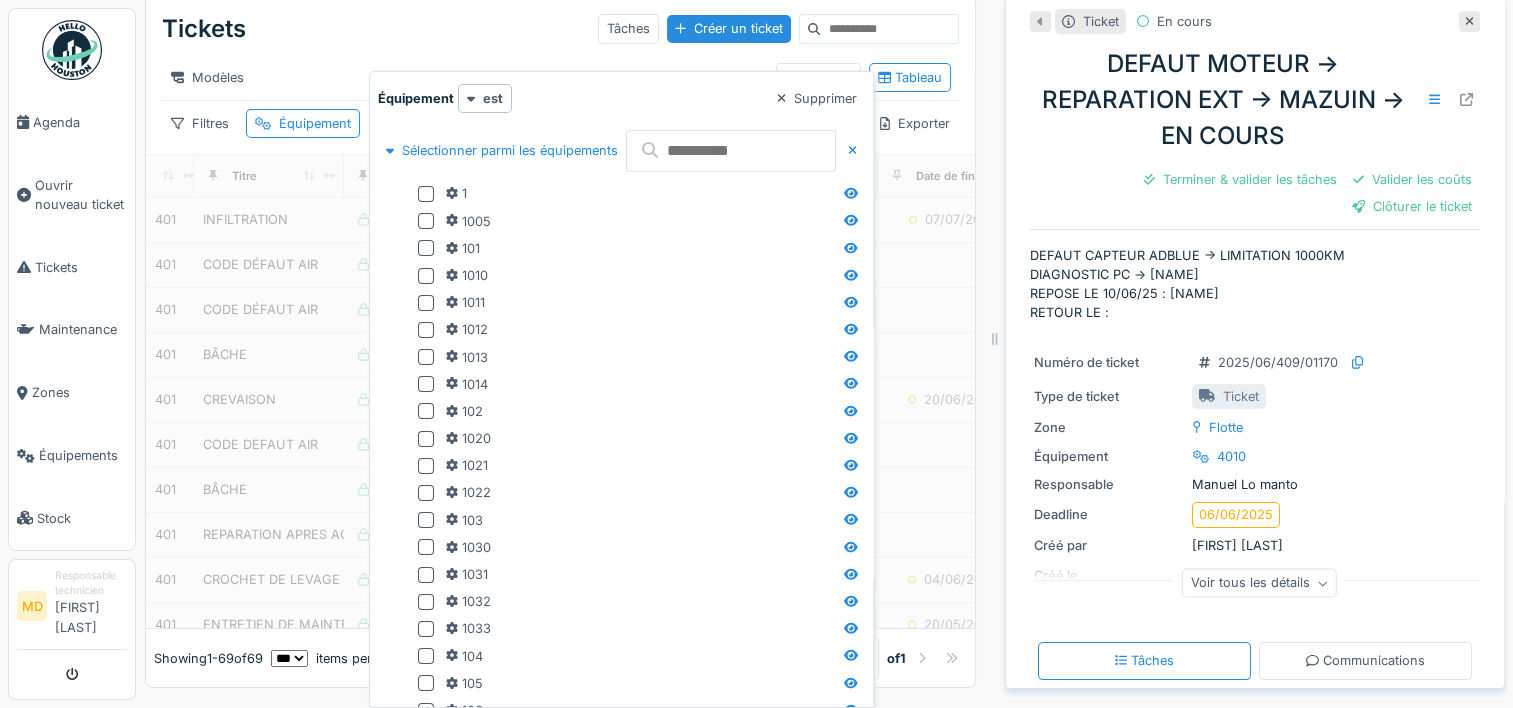 click on "101" at bounding box center (639, 248) 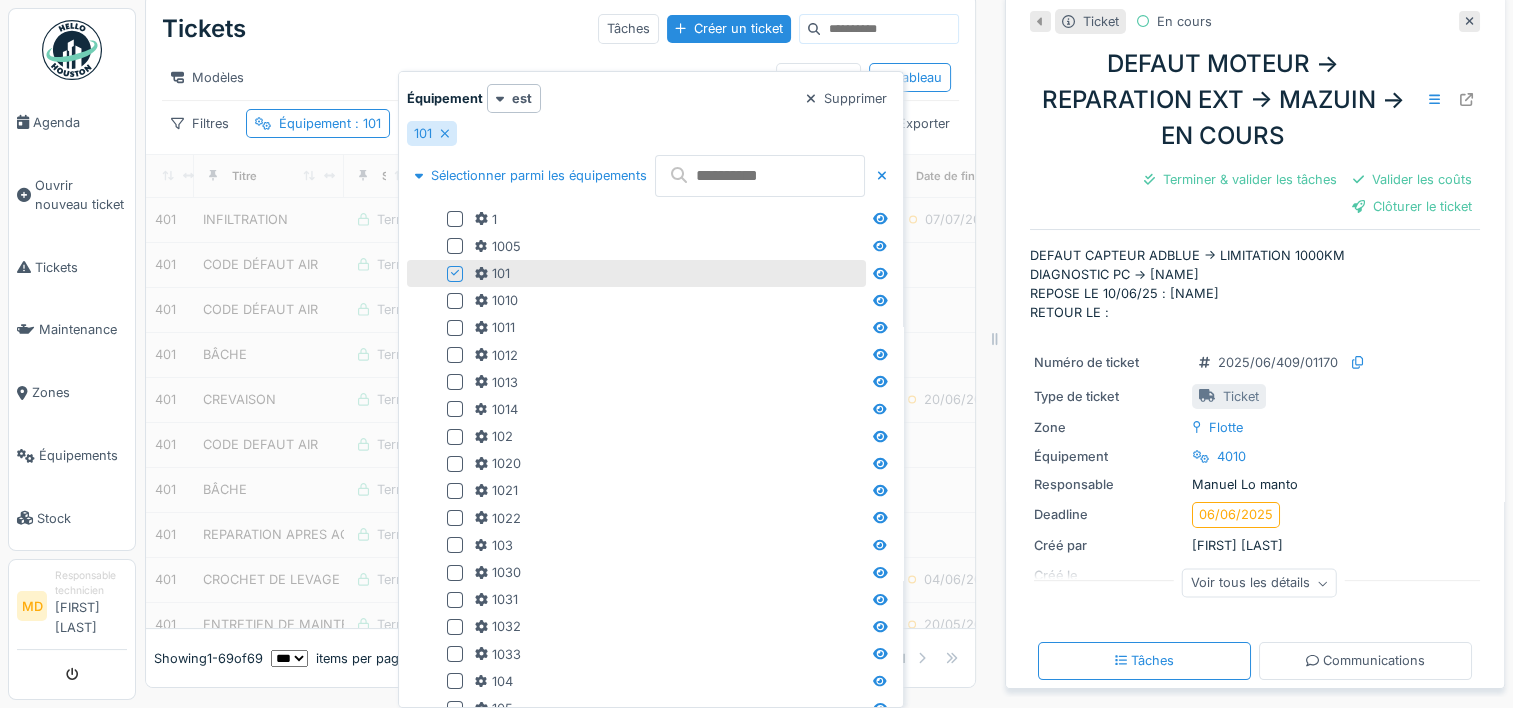 click at bounding box center [760, 176] 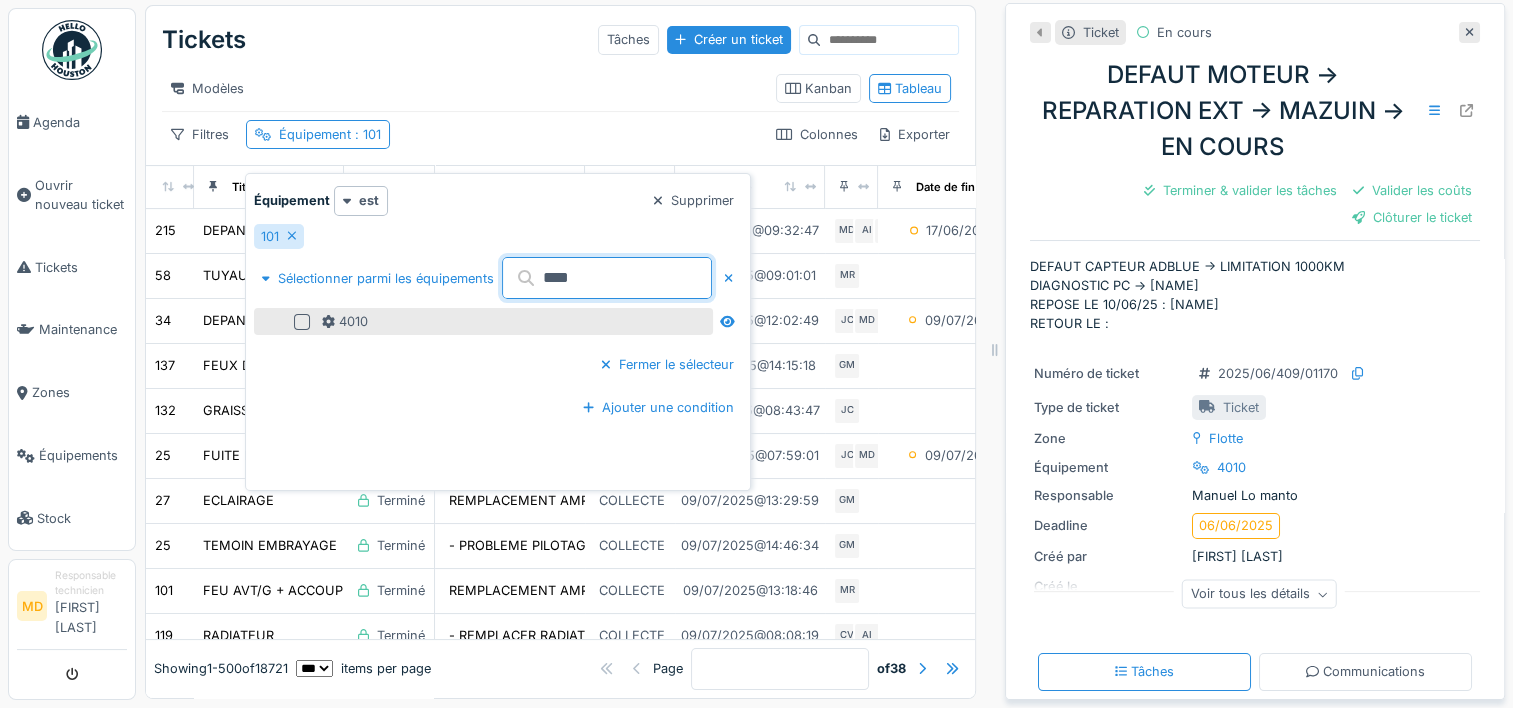 type on "****" 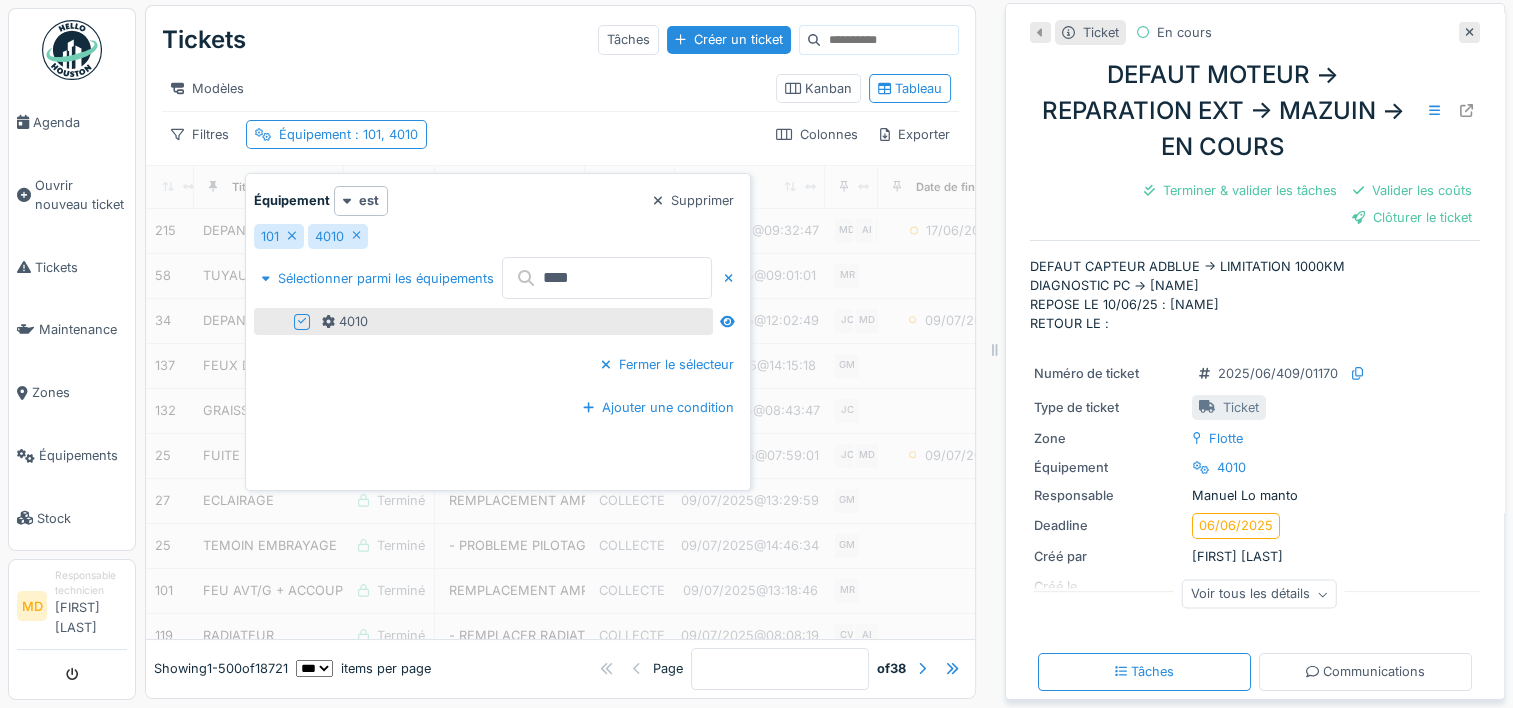 scroll, scrollTop: 19, scrollLeft: 0, axis: vertical 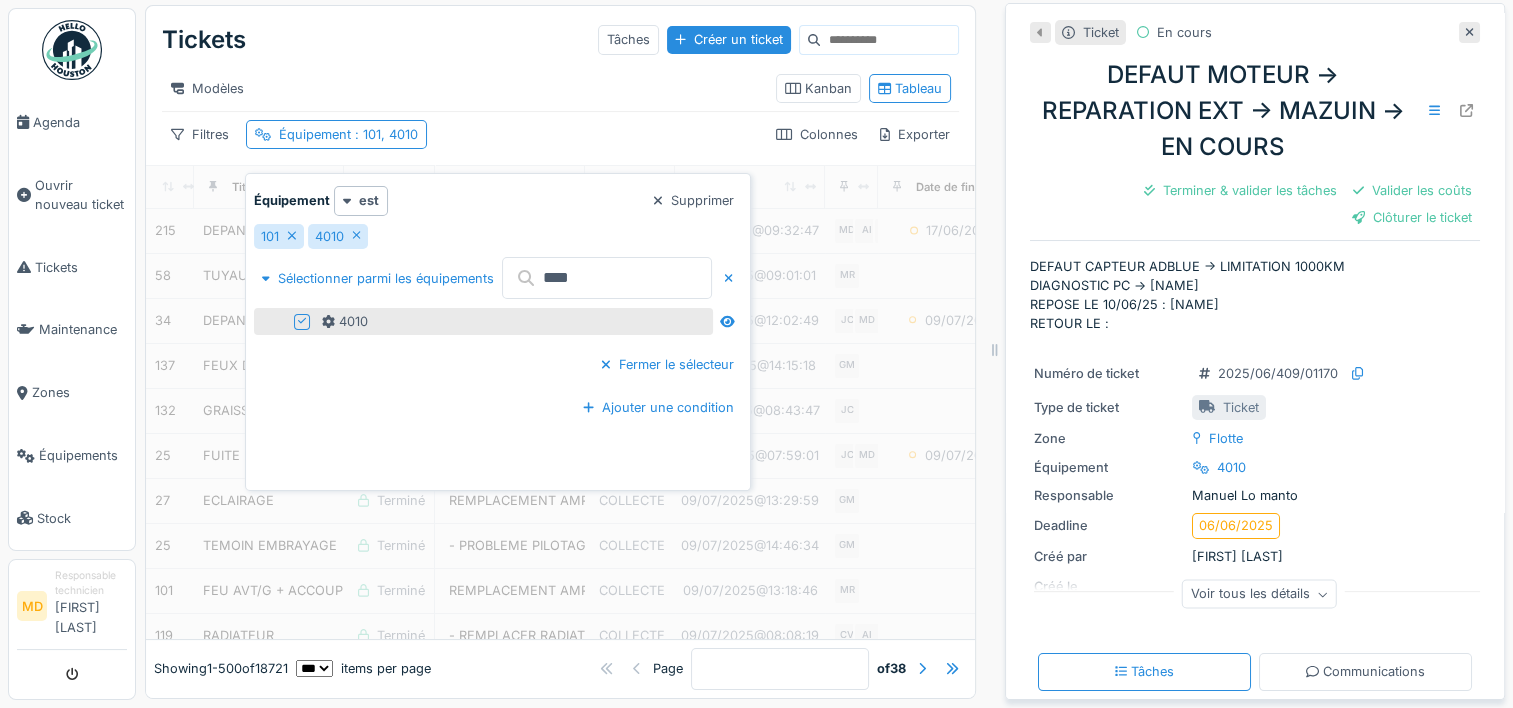 click 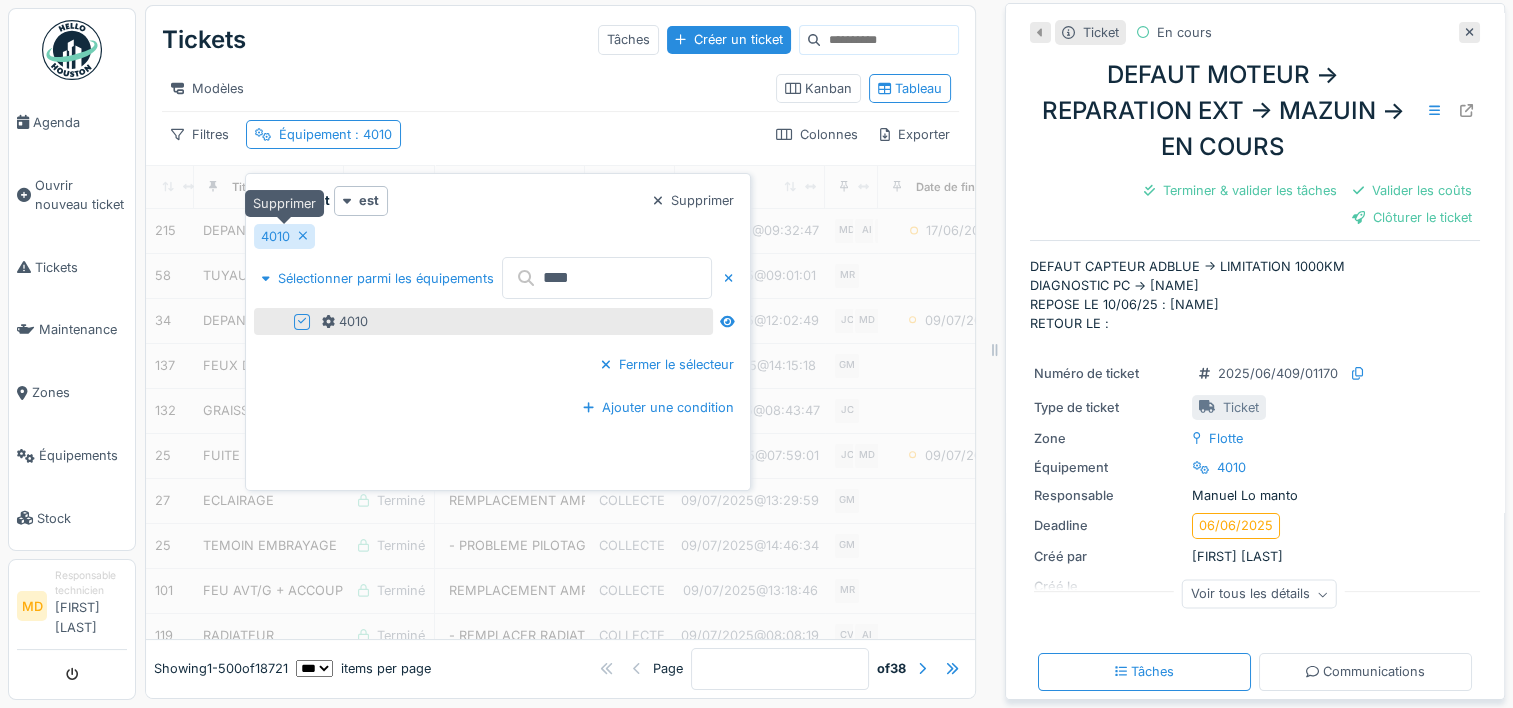scroll, scrollTop: 0, scrollLeft: 0, axis: both 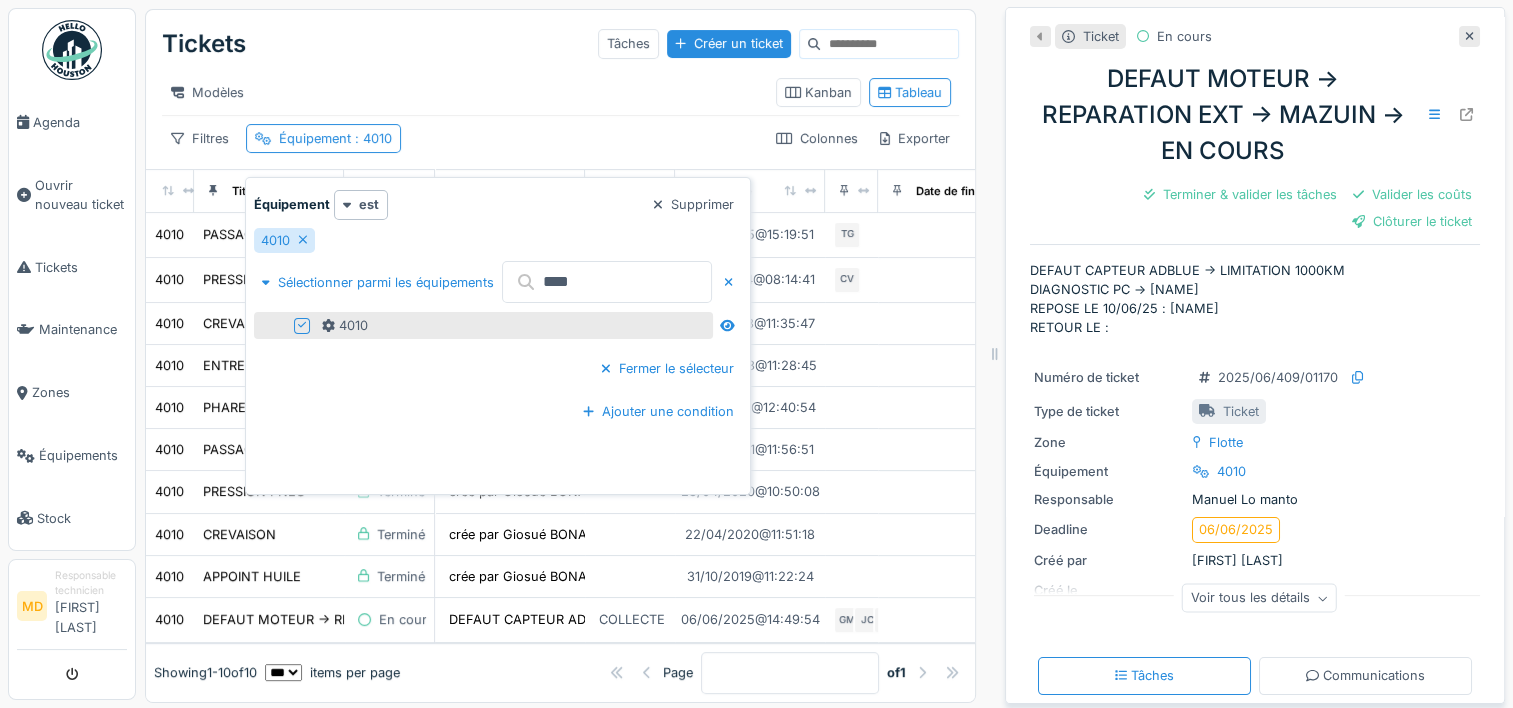 click on "Filtres Équipement   :   4010 Colonnes Exporter" at bounding box center (560, 138) 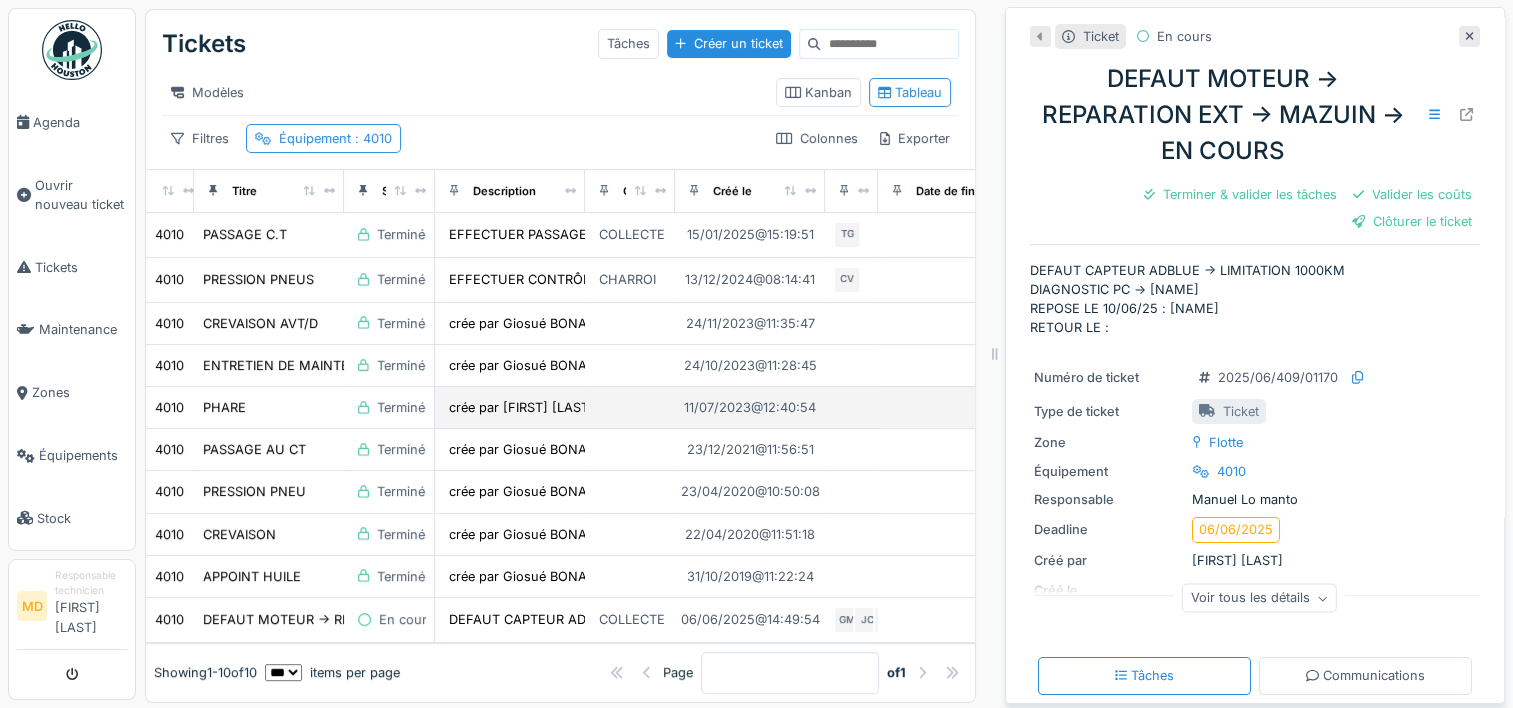 scroll, scrollTop: 22, scrollLeft: 0, axis: vertical 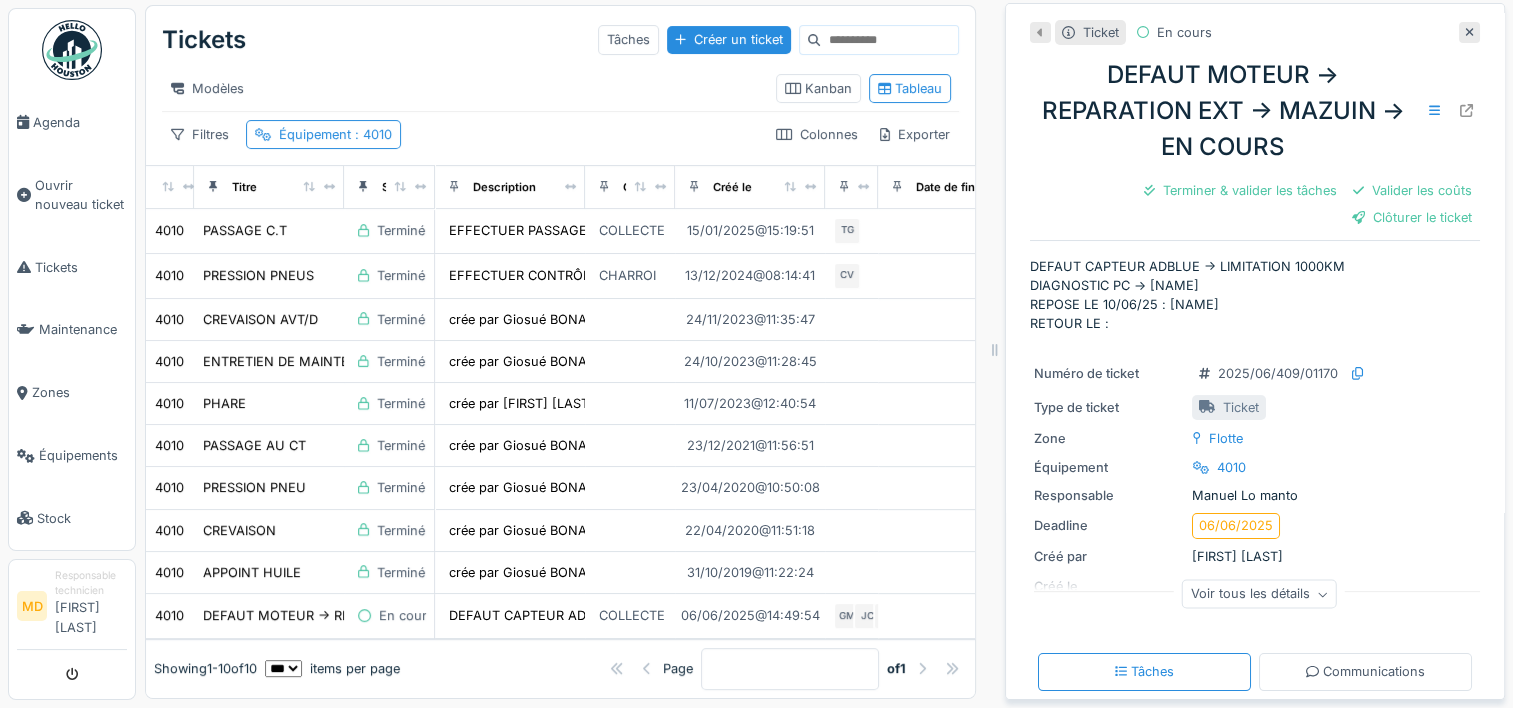 click on "** ** ** *** *** ***" at bounding box center [283, 668] 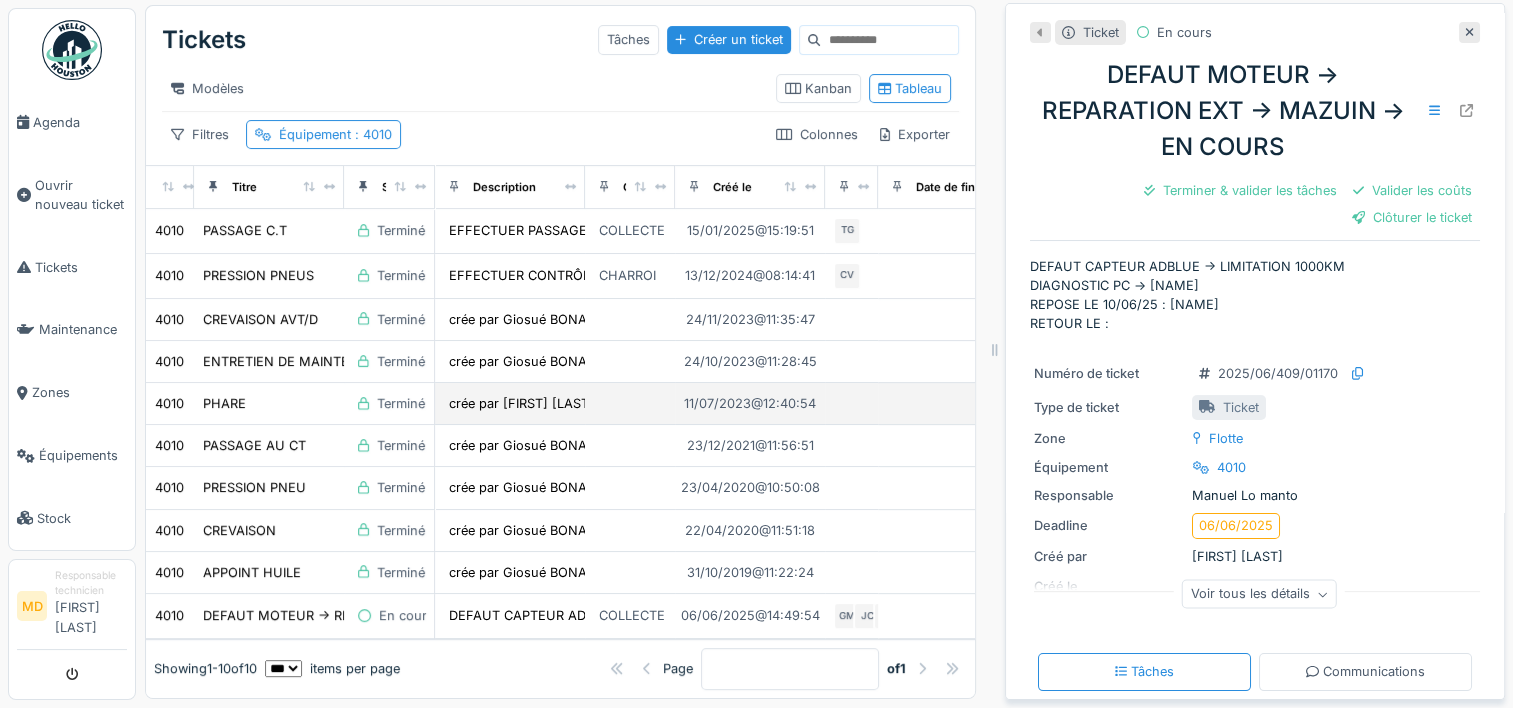 scroll, scrollTop: 22, scrollLeft: 0, axis: vertical 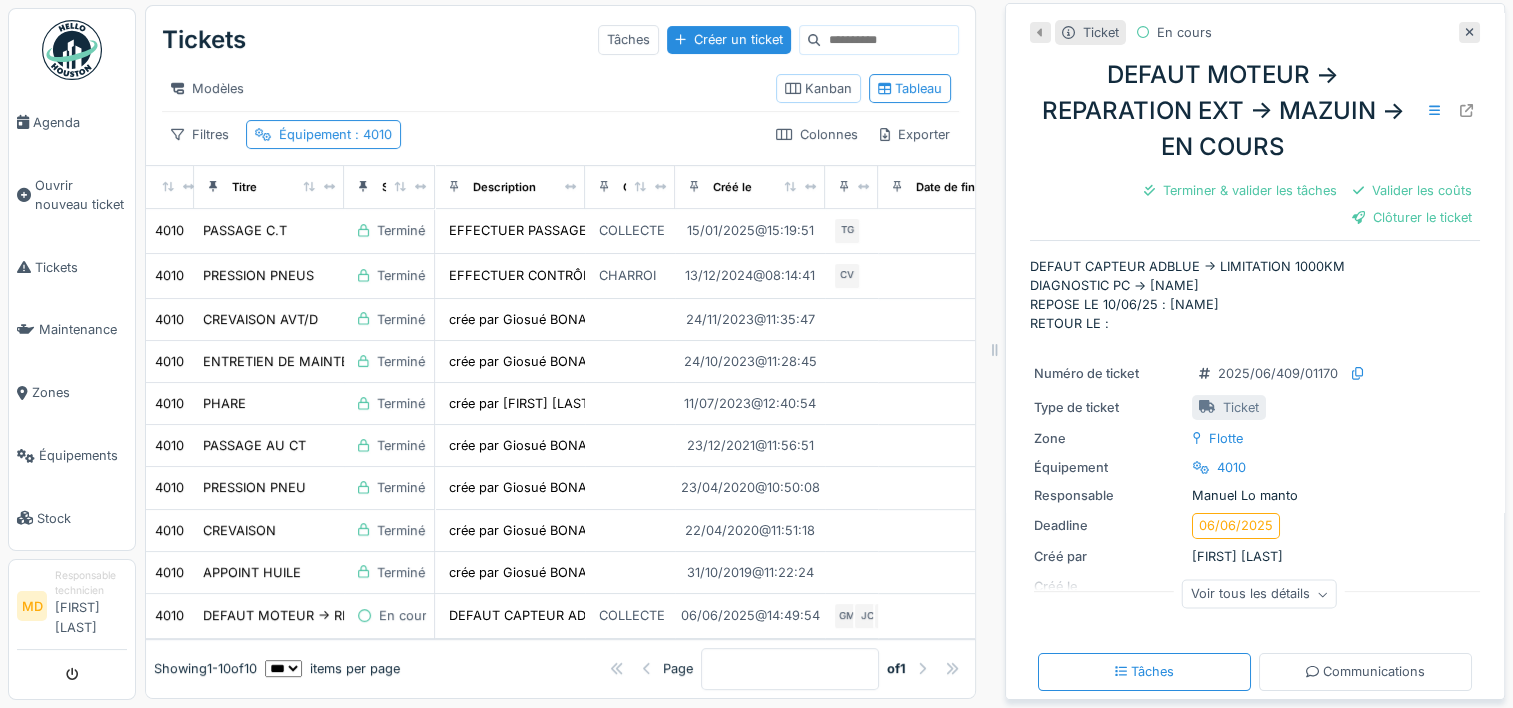 click on "Kanban" at bounding box center [818, 88] 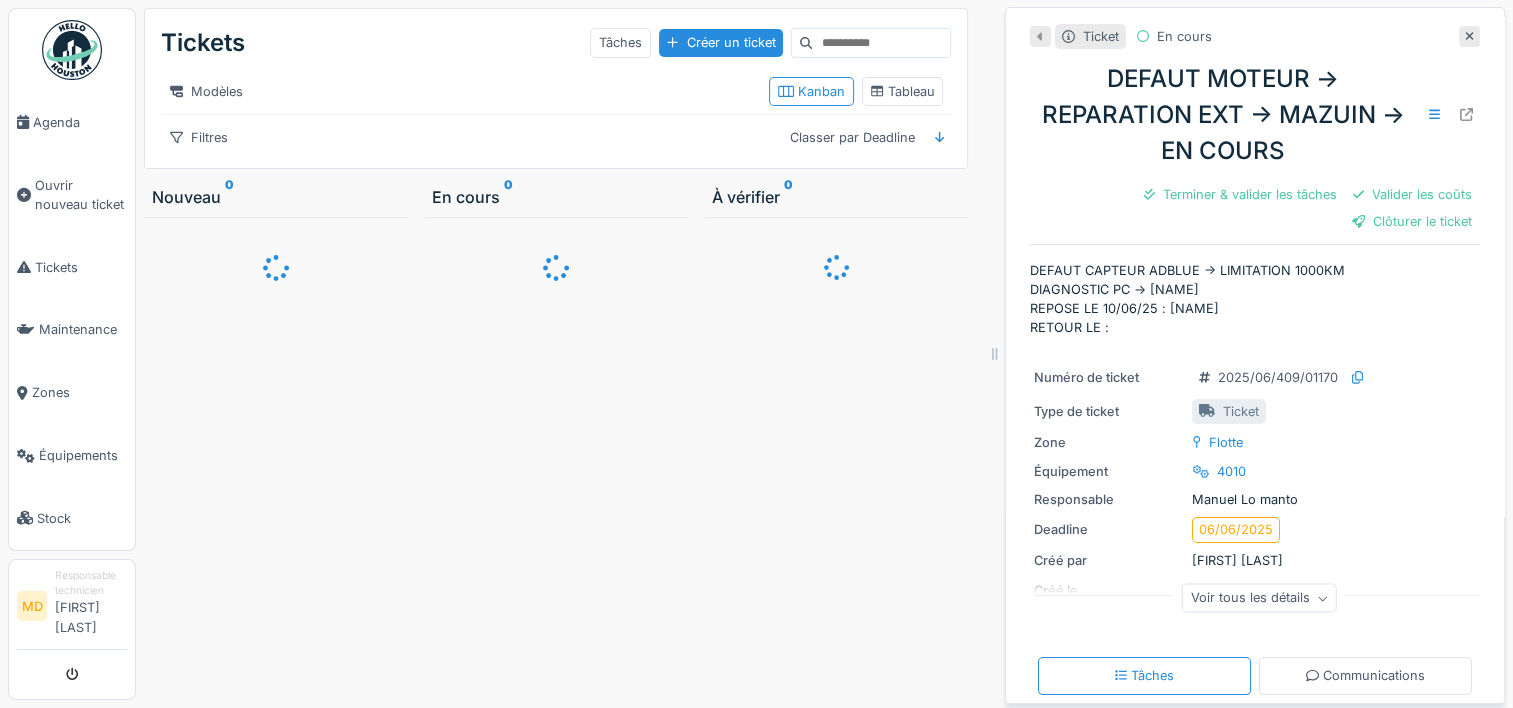 scroll, scrollTop: 15, scrollLeft: 0, axis: vertical 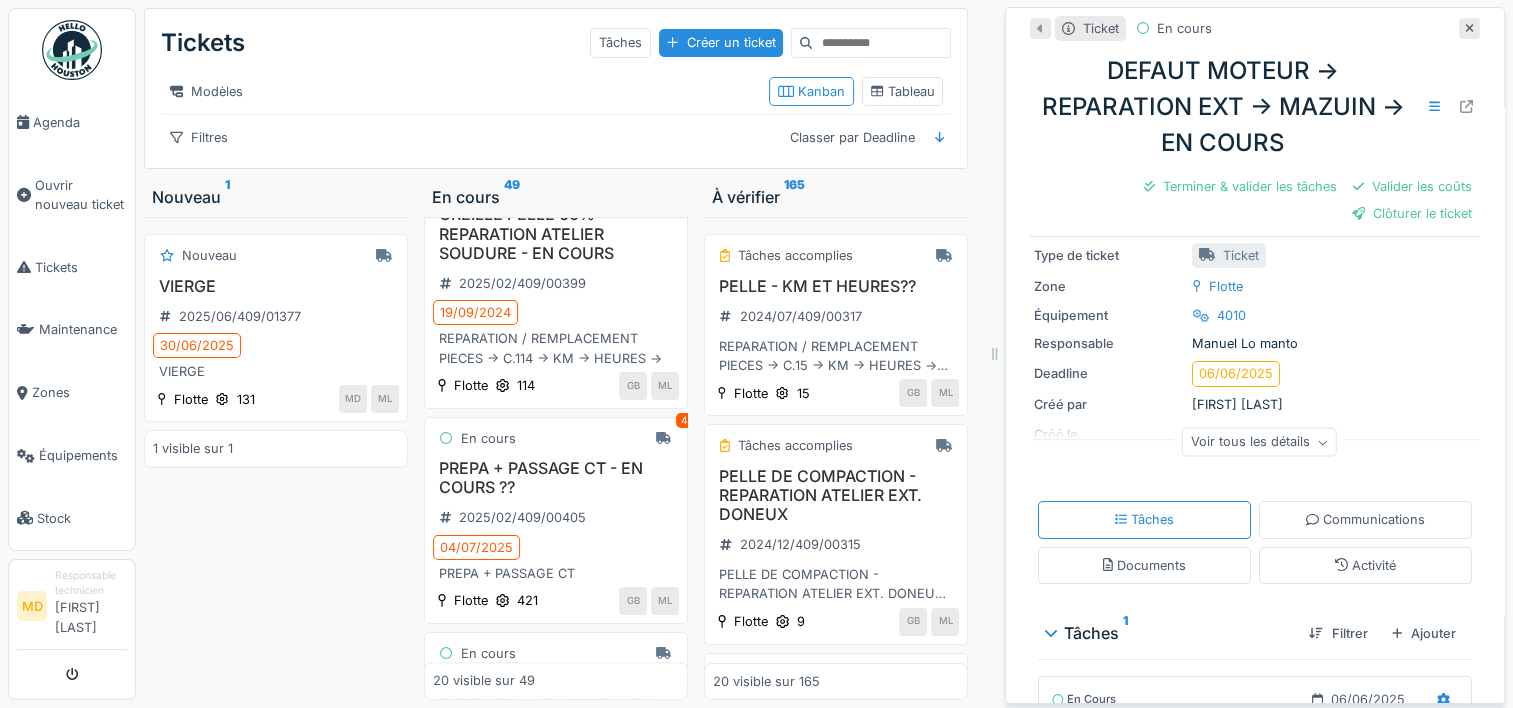 click on "Voir tous les détails" at bounding box center [1259, 442] 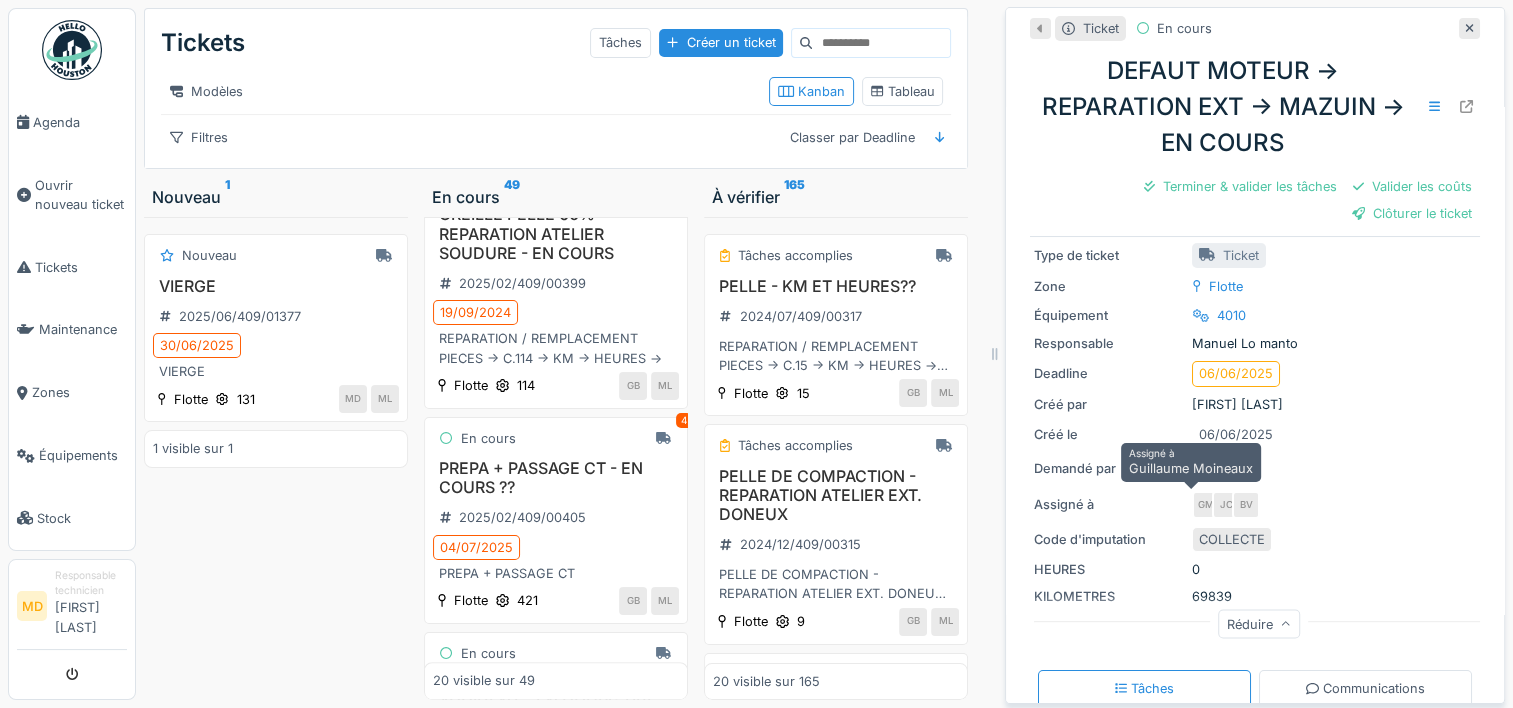 click on "GM" at bounding box center [1206, 505] 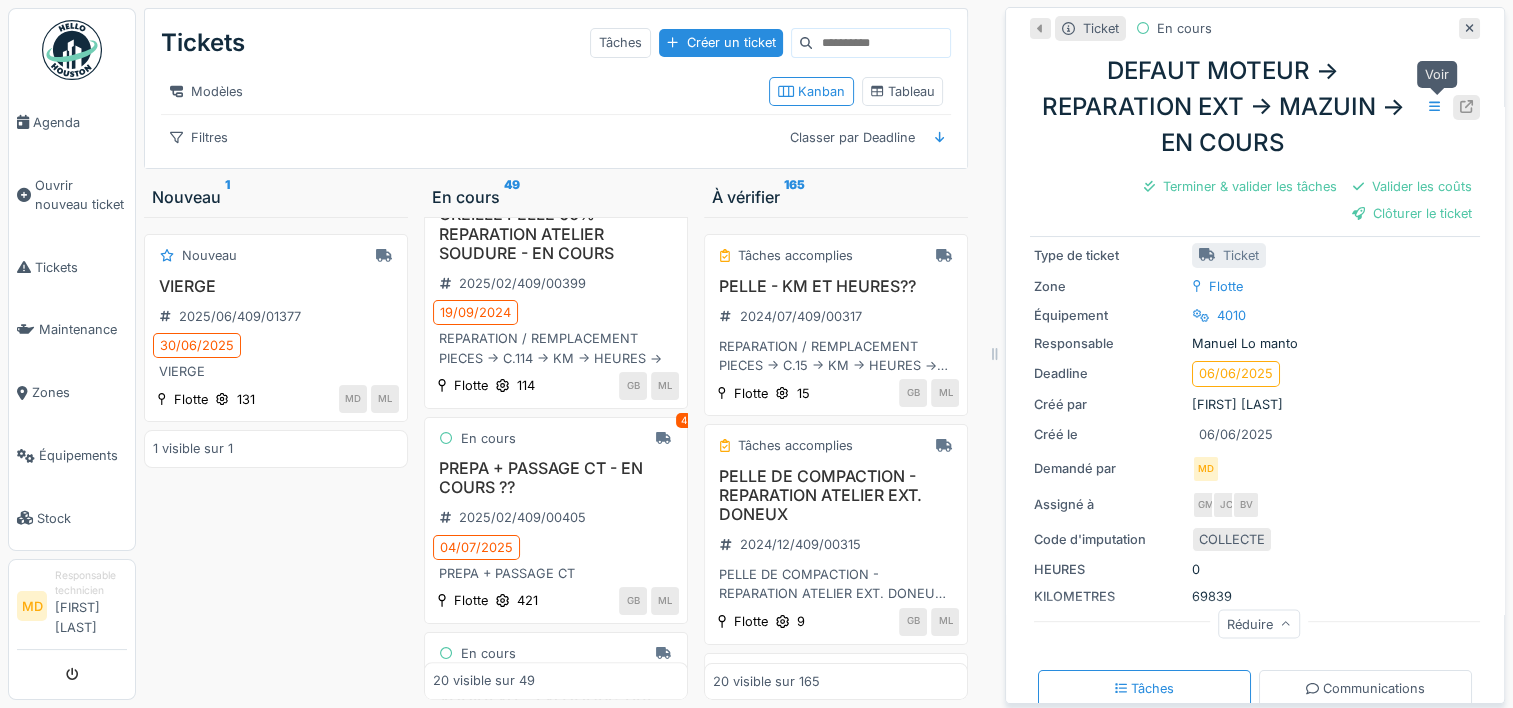 click 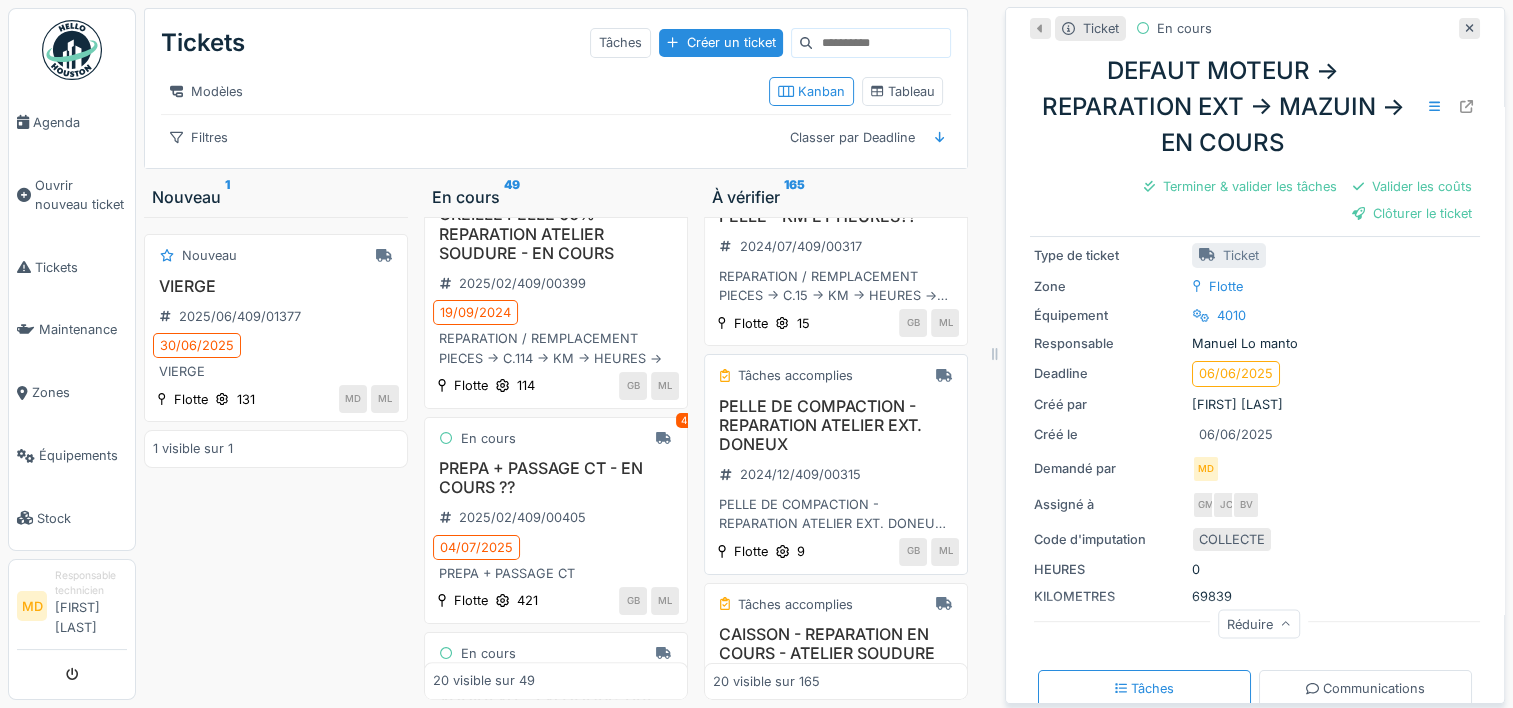 scroll, scrollTop: 84, scrollLeft: 0, axis: vertical 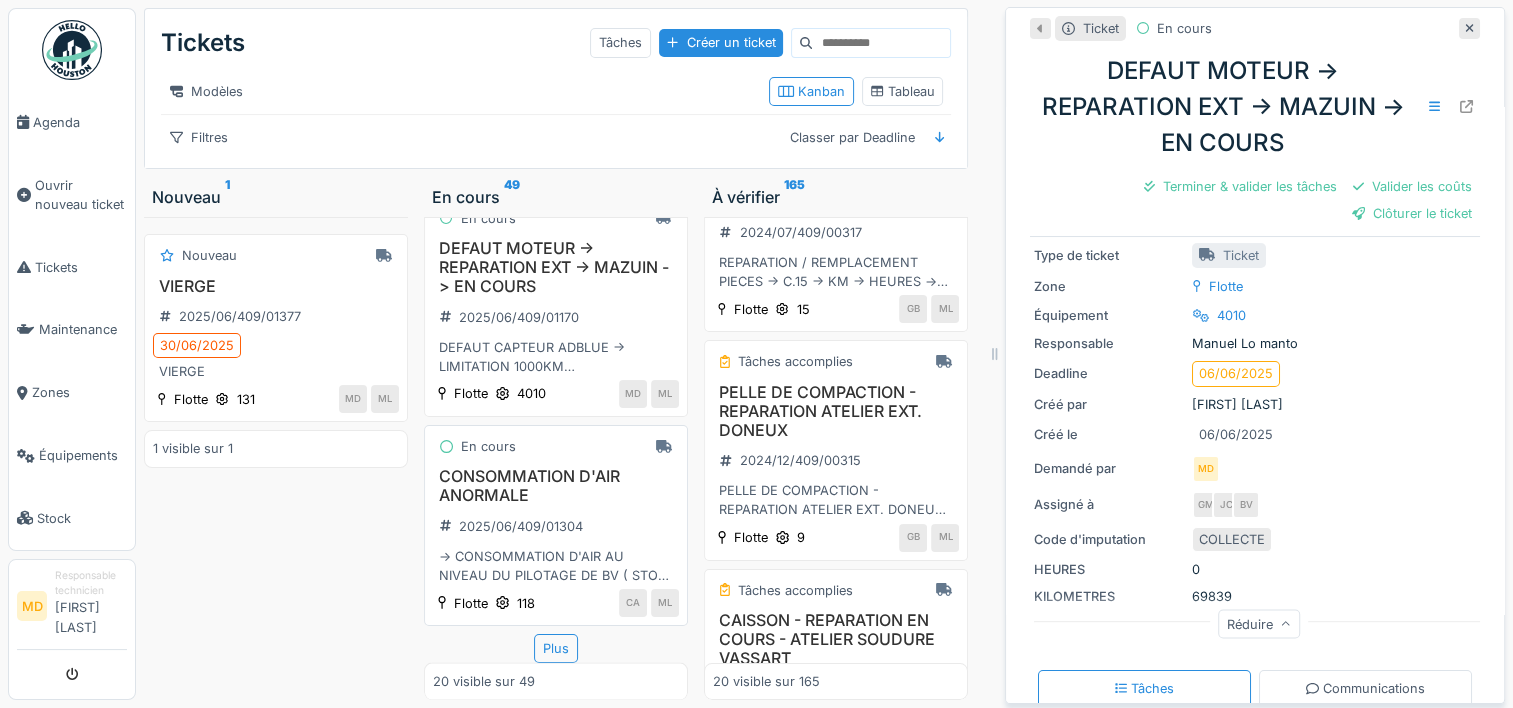 click on "-> CONSOMMATION D'AIR AU NIVEAU DU PILOTAGE DE BV ( STOP IMPÉRATIF AVANT 2H )
-> VIDER LE VÉHICULE A L'UVE
-> DEPOSER LE VÉHICULE CHEZ LENS" at bounding box center [556, 566] 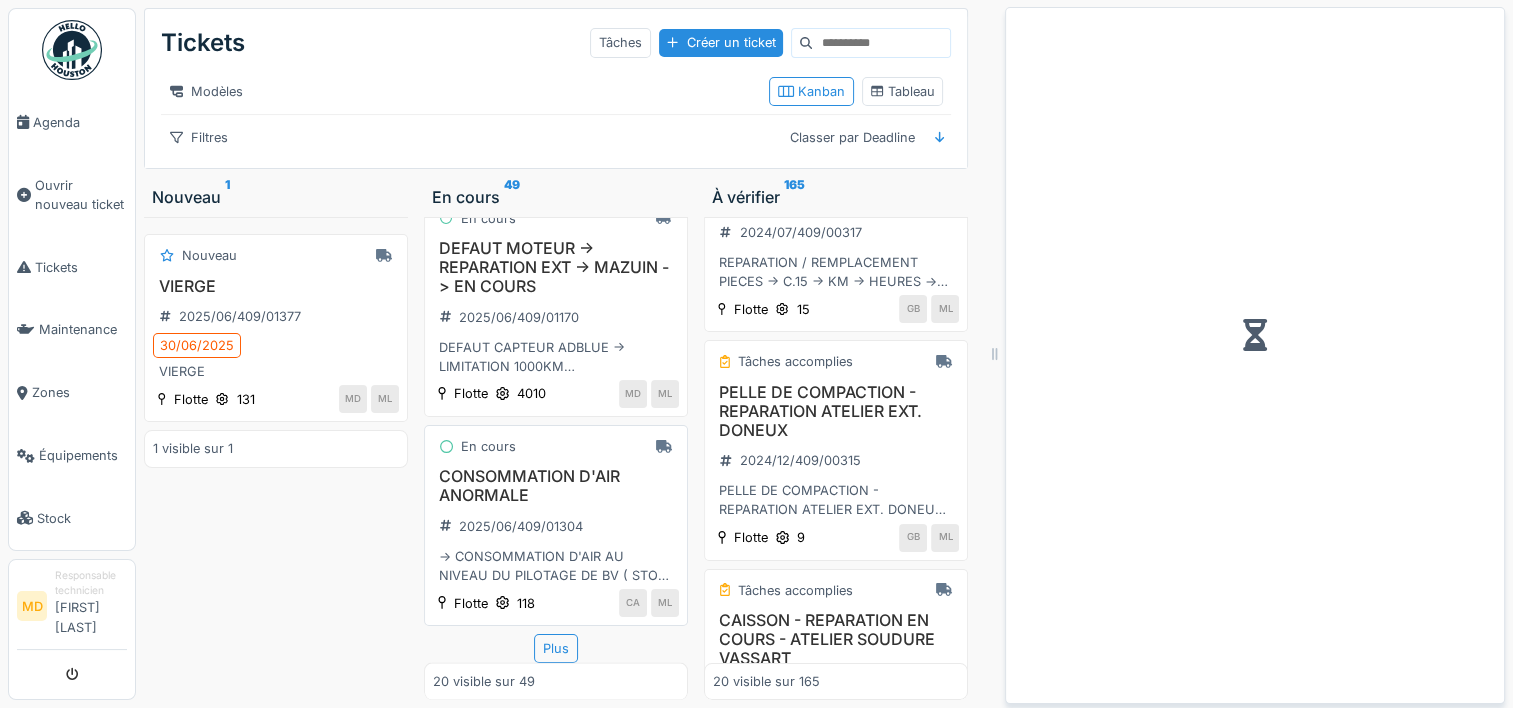 scroll, scrollTop: 0, scrollLeft: 0, axis: both 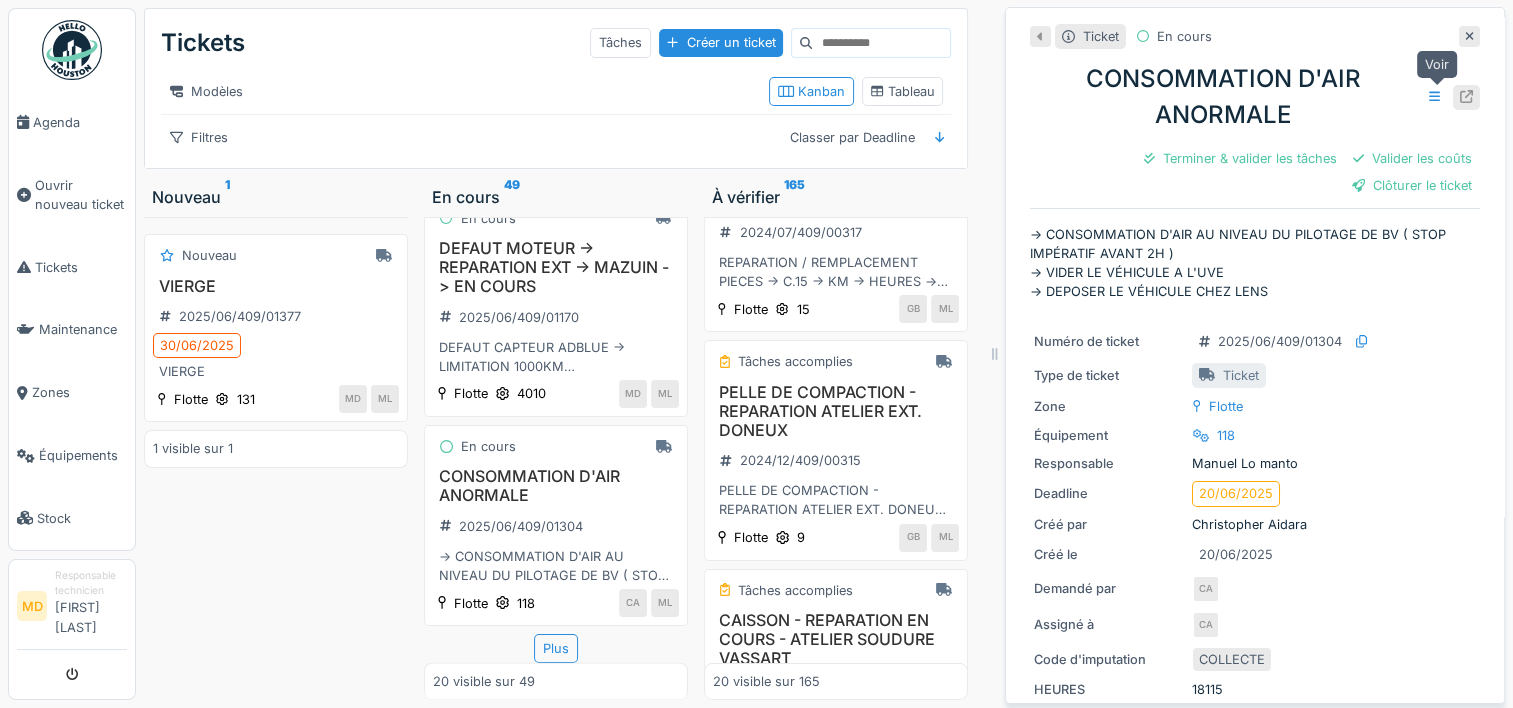 click 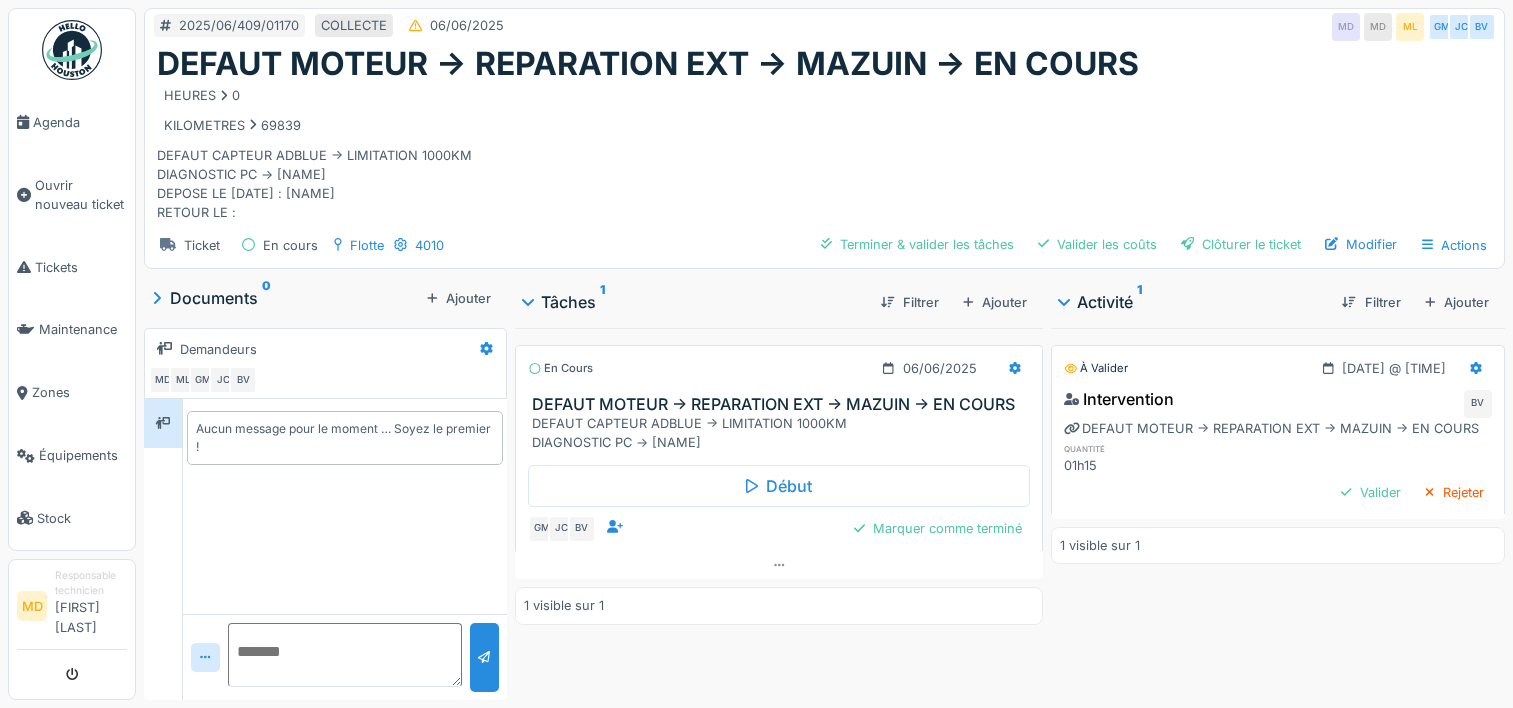 scroll, scrollTop: 0, scrollLeft: 0, axis: both 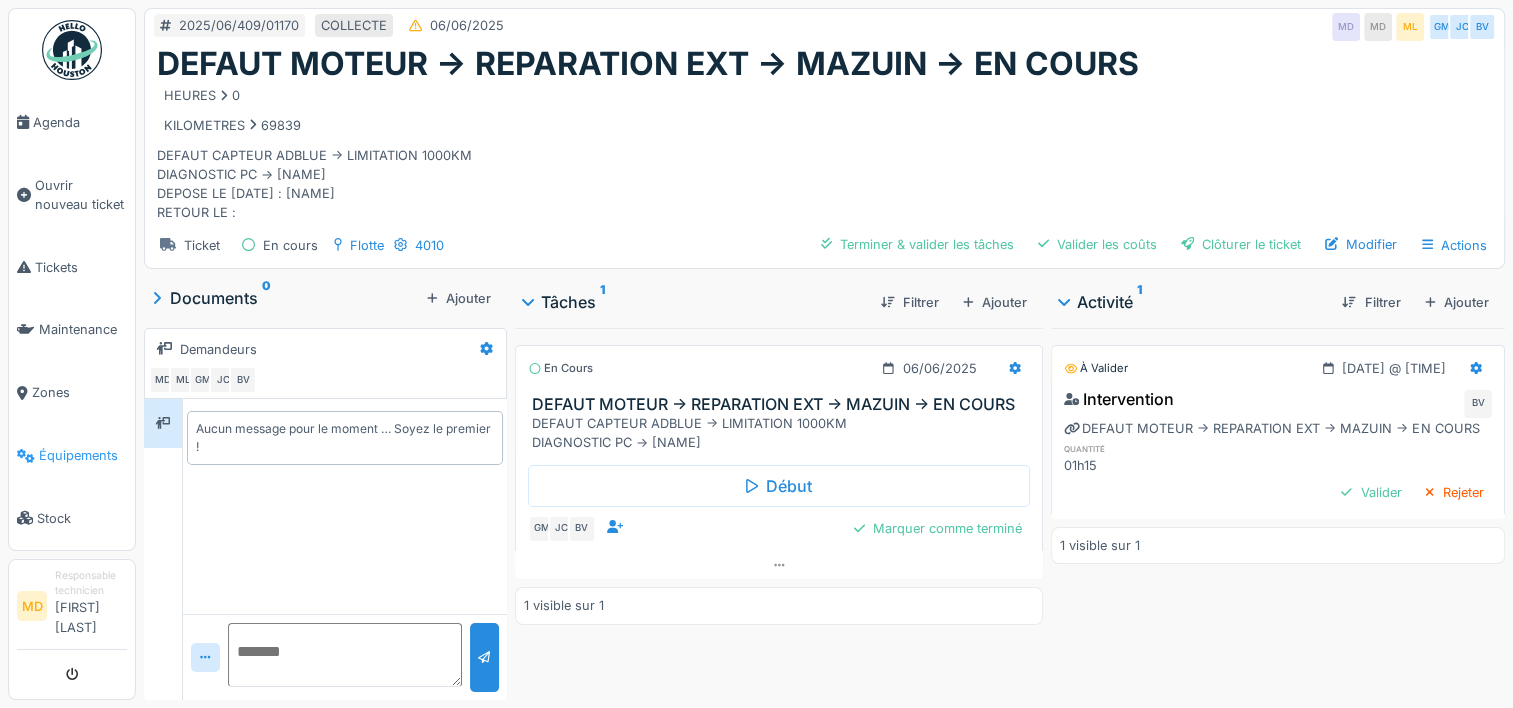 click on "Équipements" at bounding box center (83, 455) 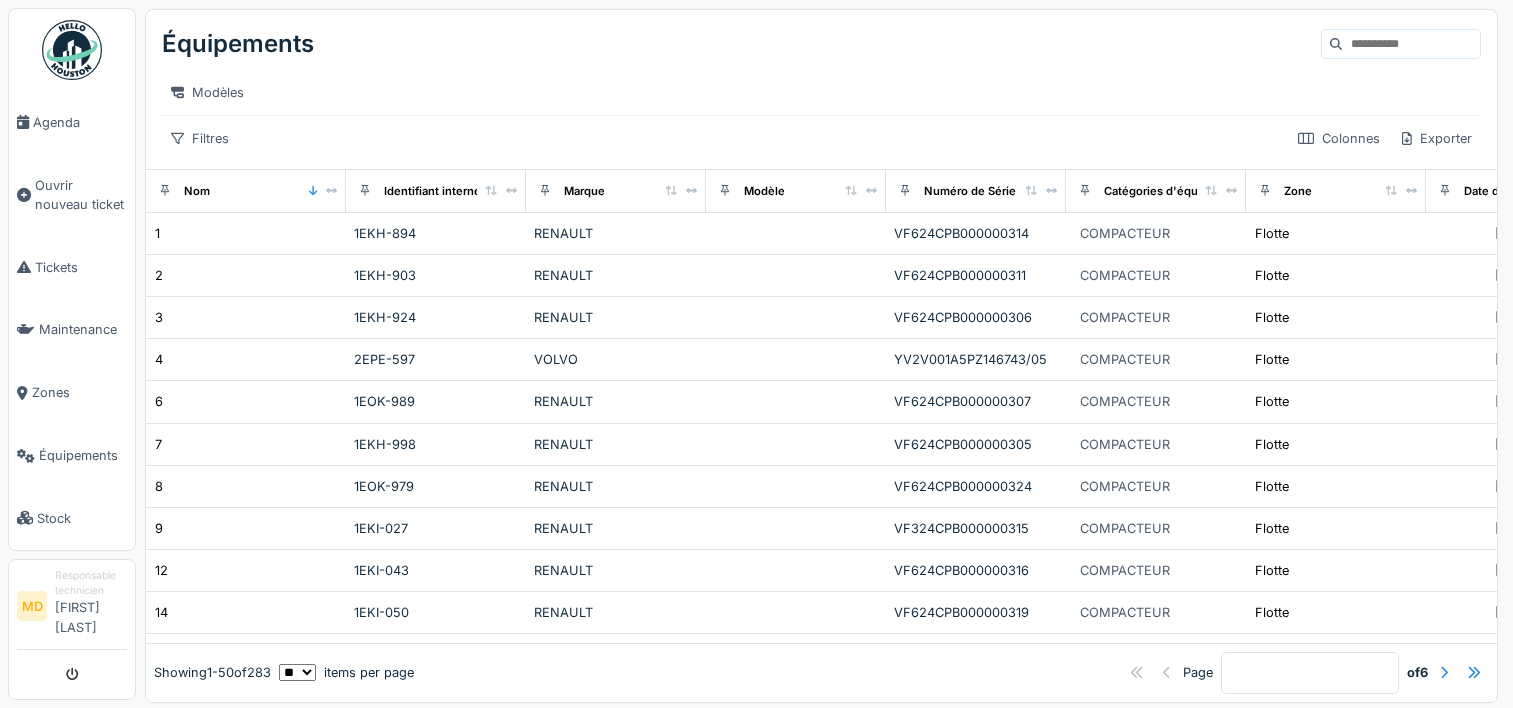 scroll, scrollTop: 0, scrollLeft: 0, axis: both 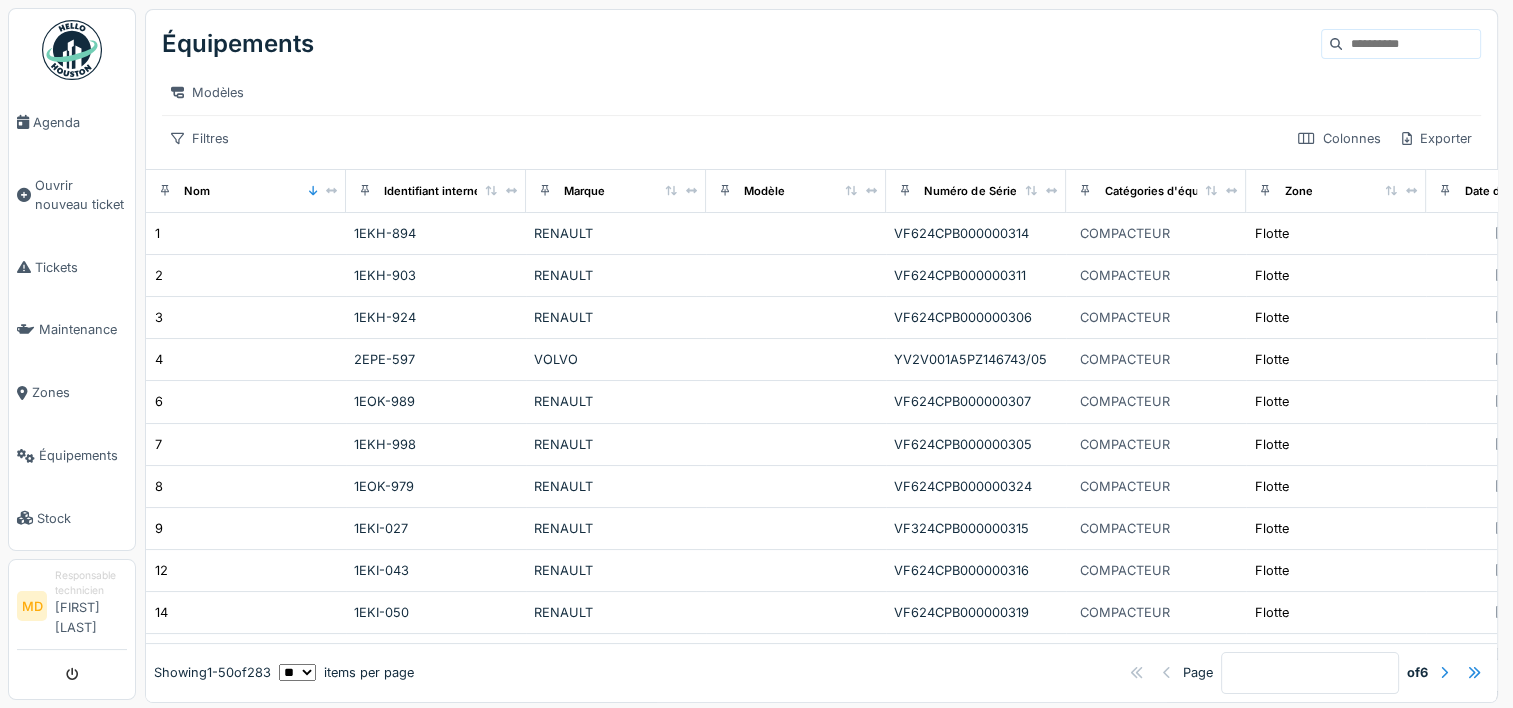 click at bounding box center (1411, 44) 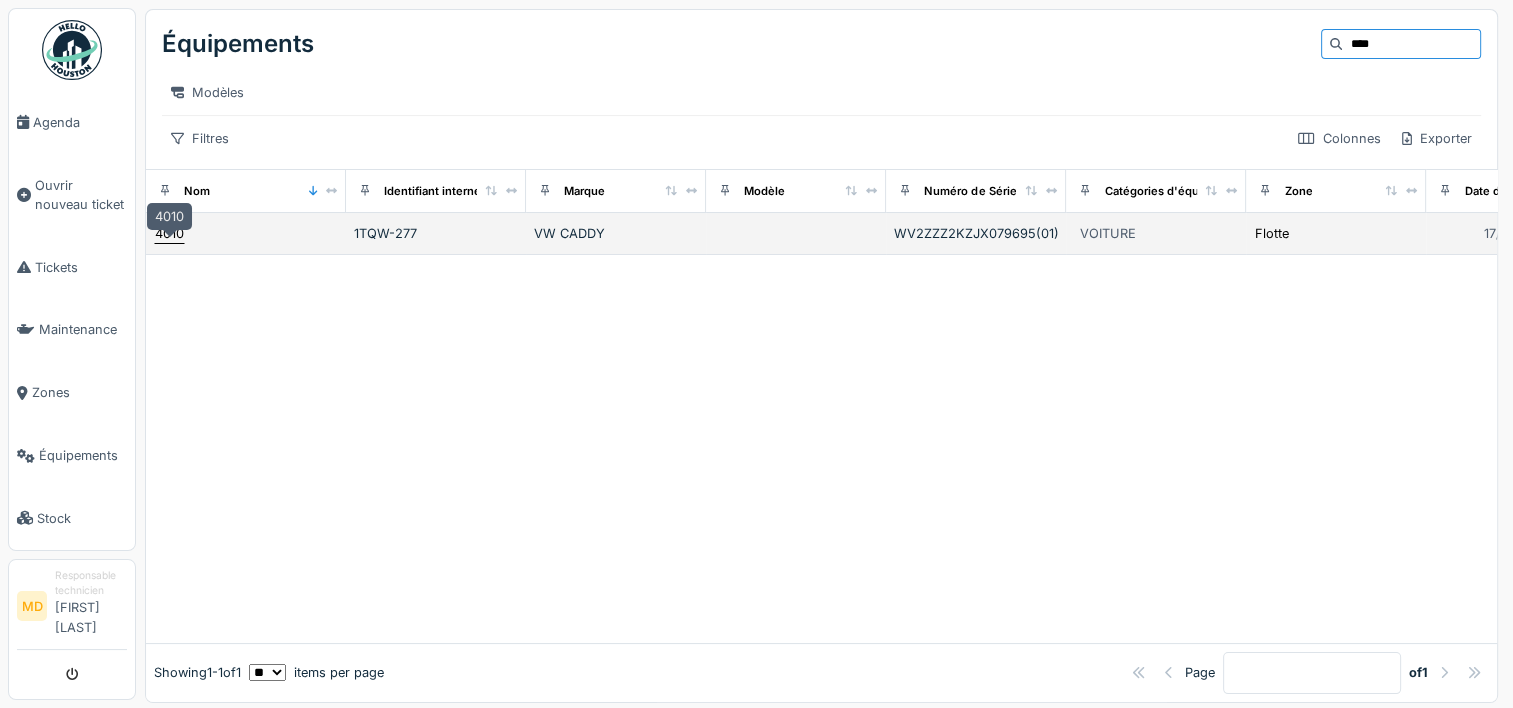 type on "****" 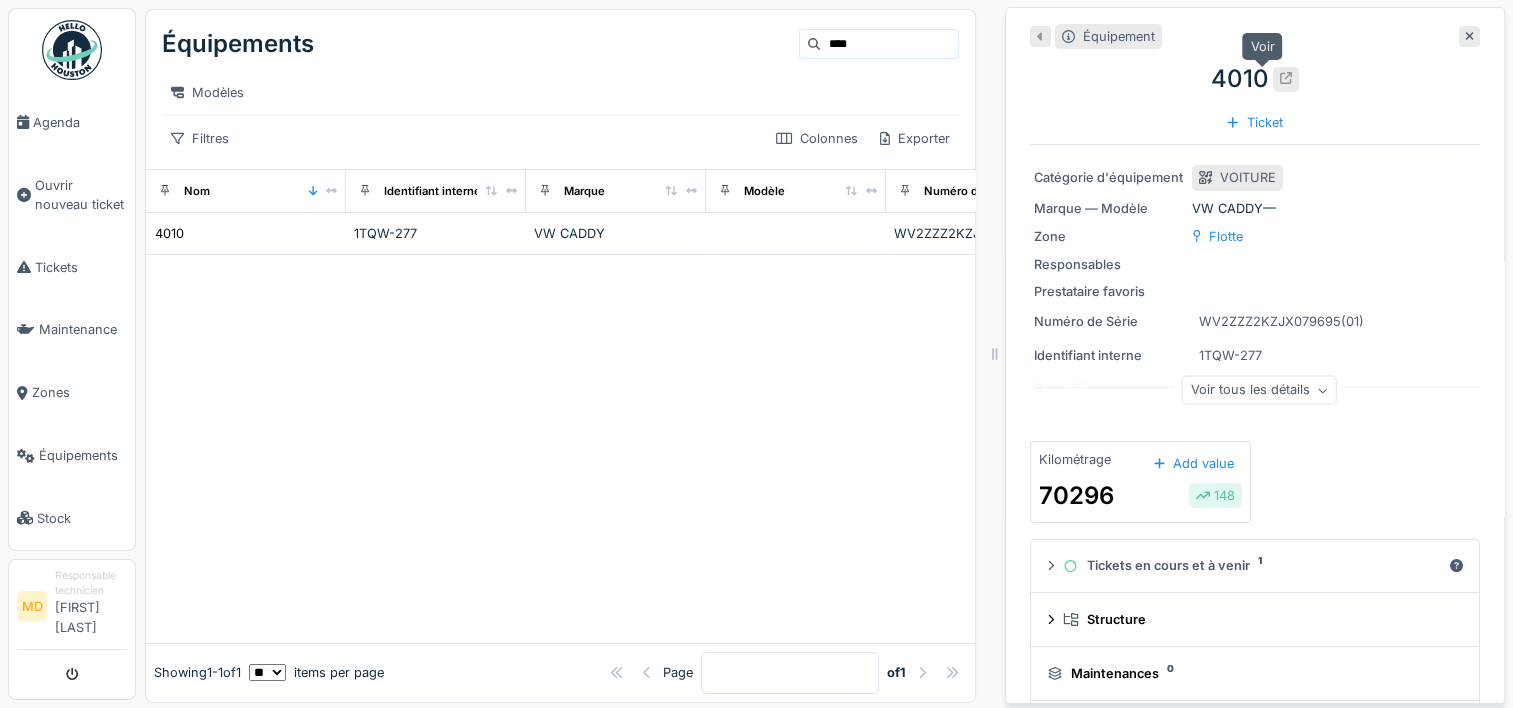click 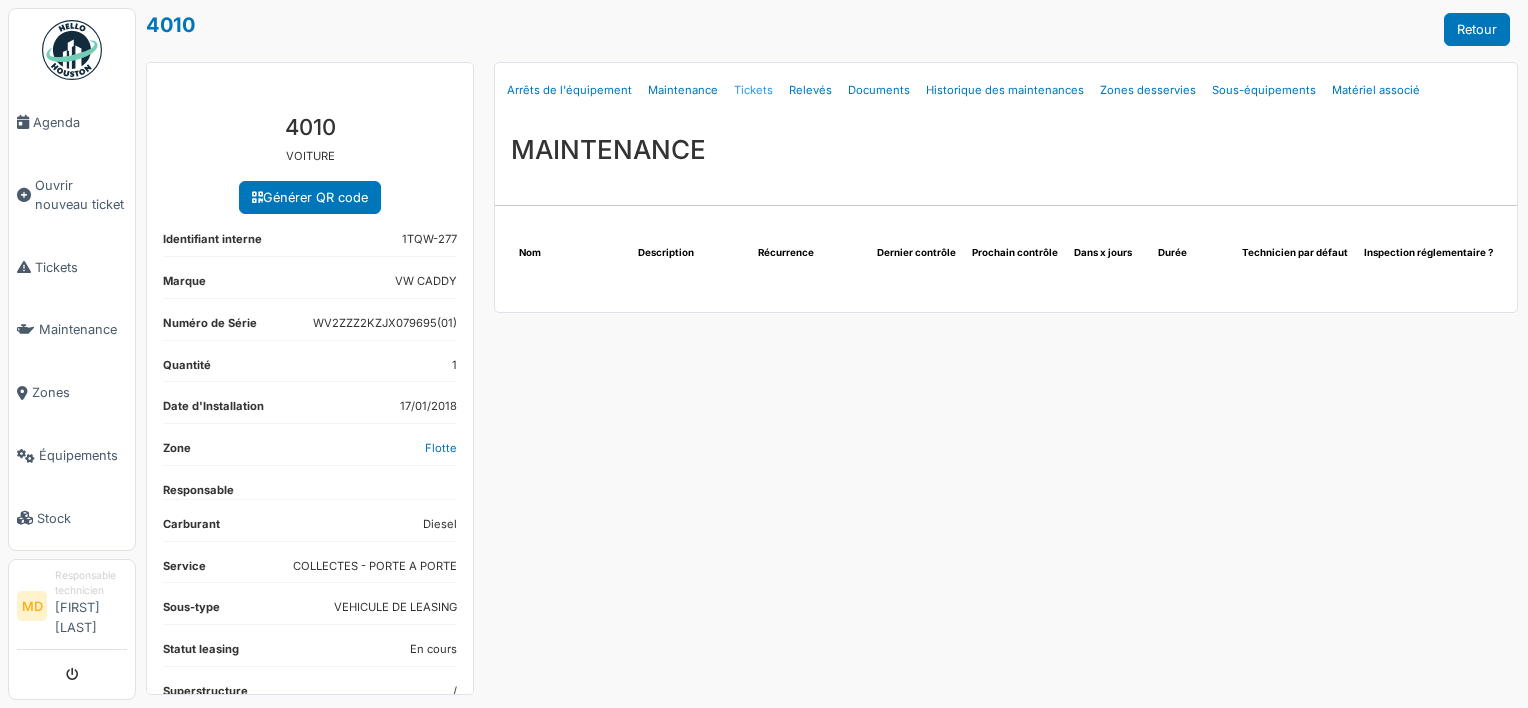 scroll, scrollTop: 0, scrollLeft: 0, axis: both 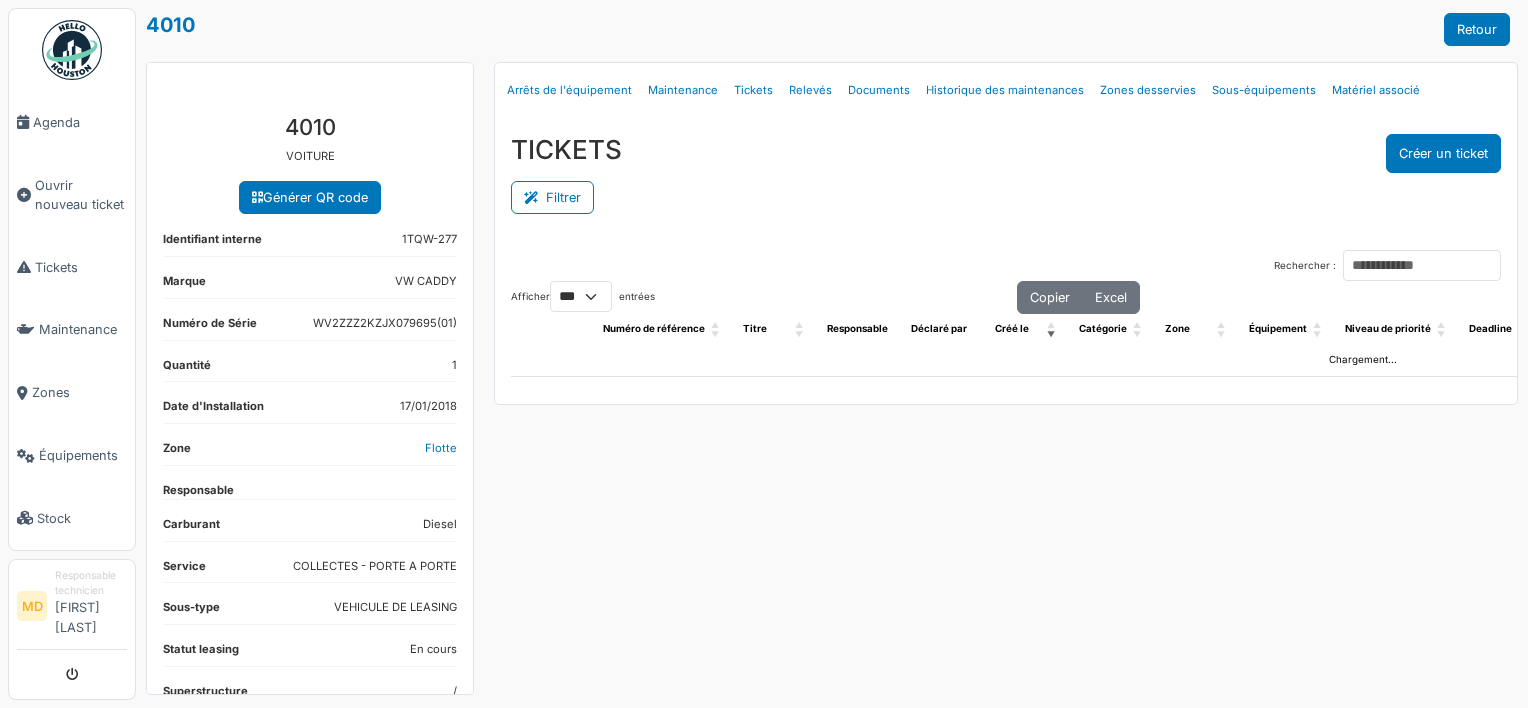 select on "***" 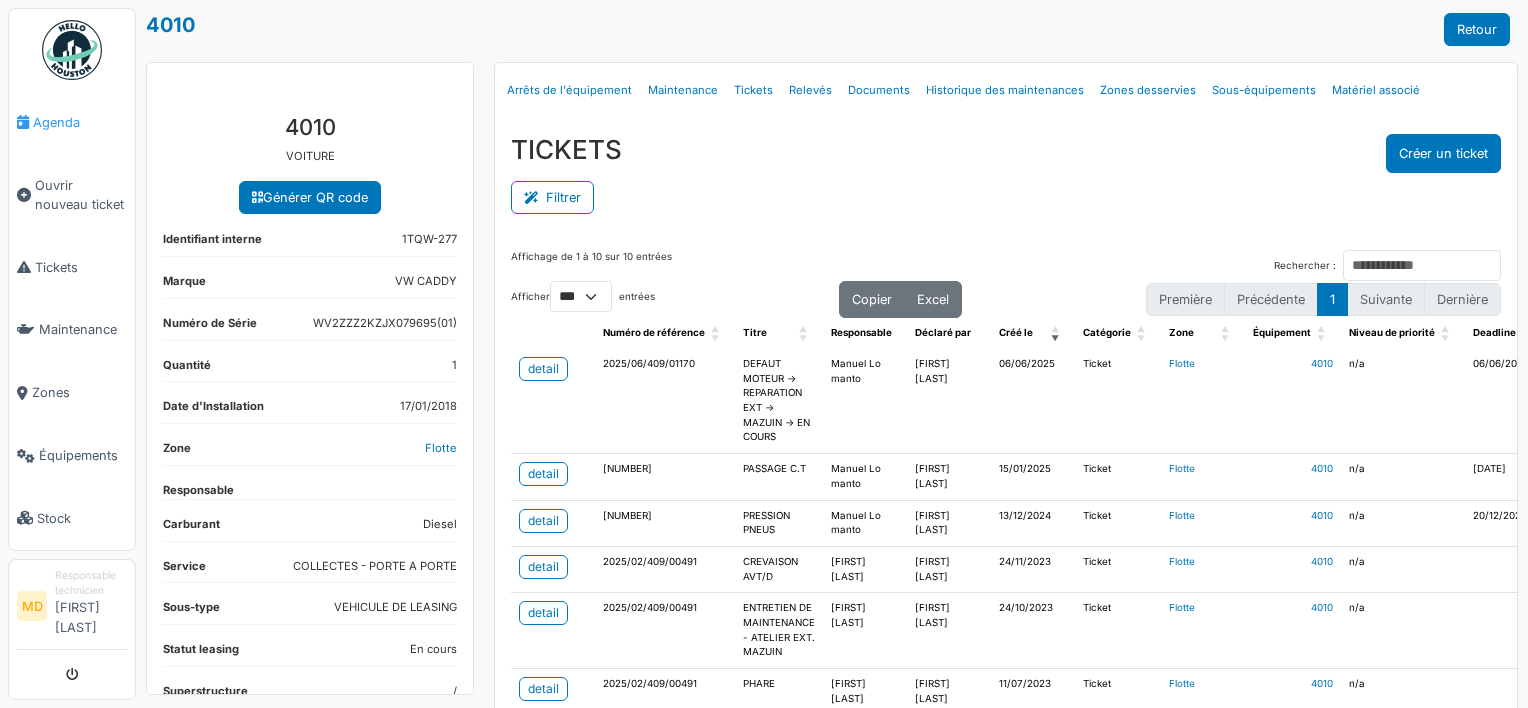 click on "Agenda" at bounding box center [80, 122] 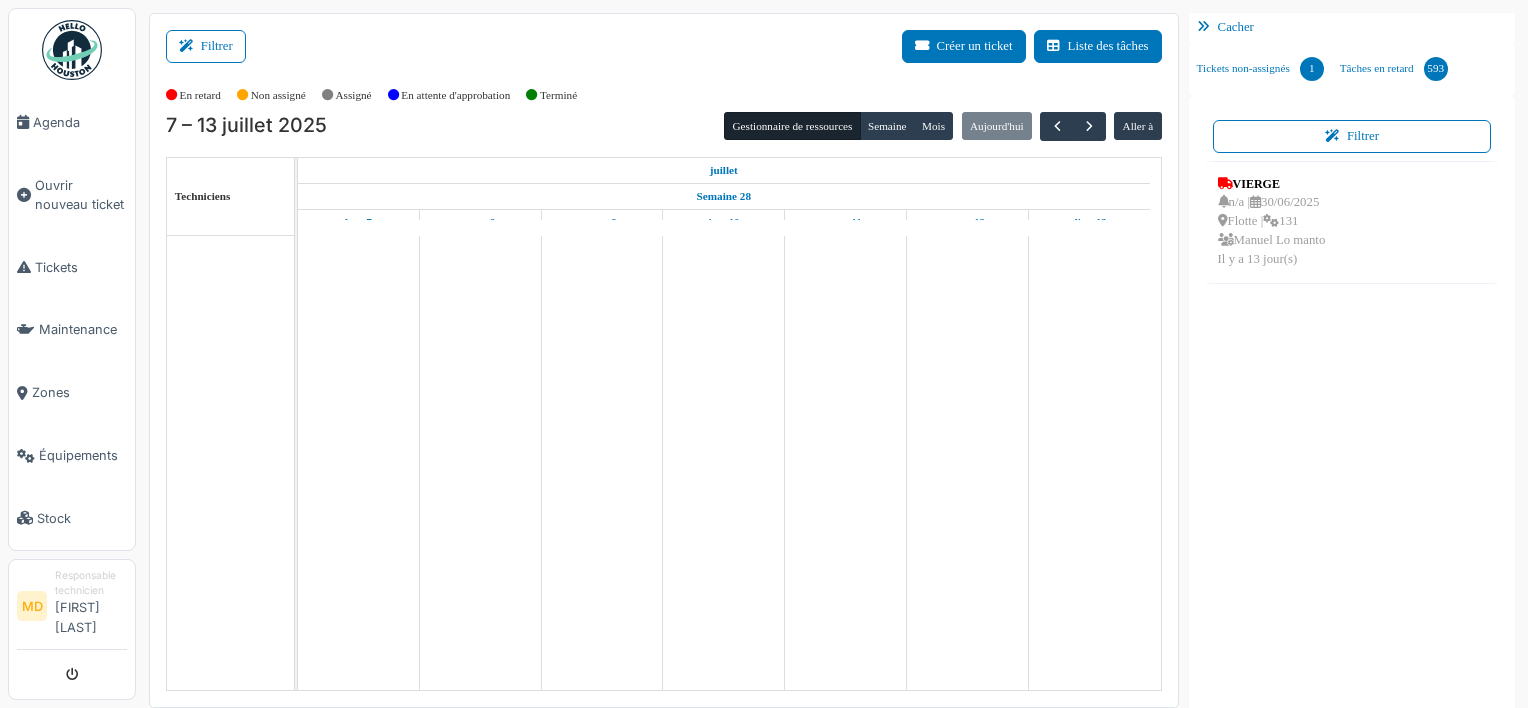 scroll, scrollTop: 0, scrollLeft: 0, axis: both 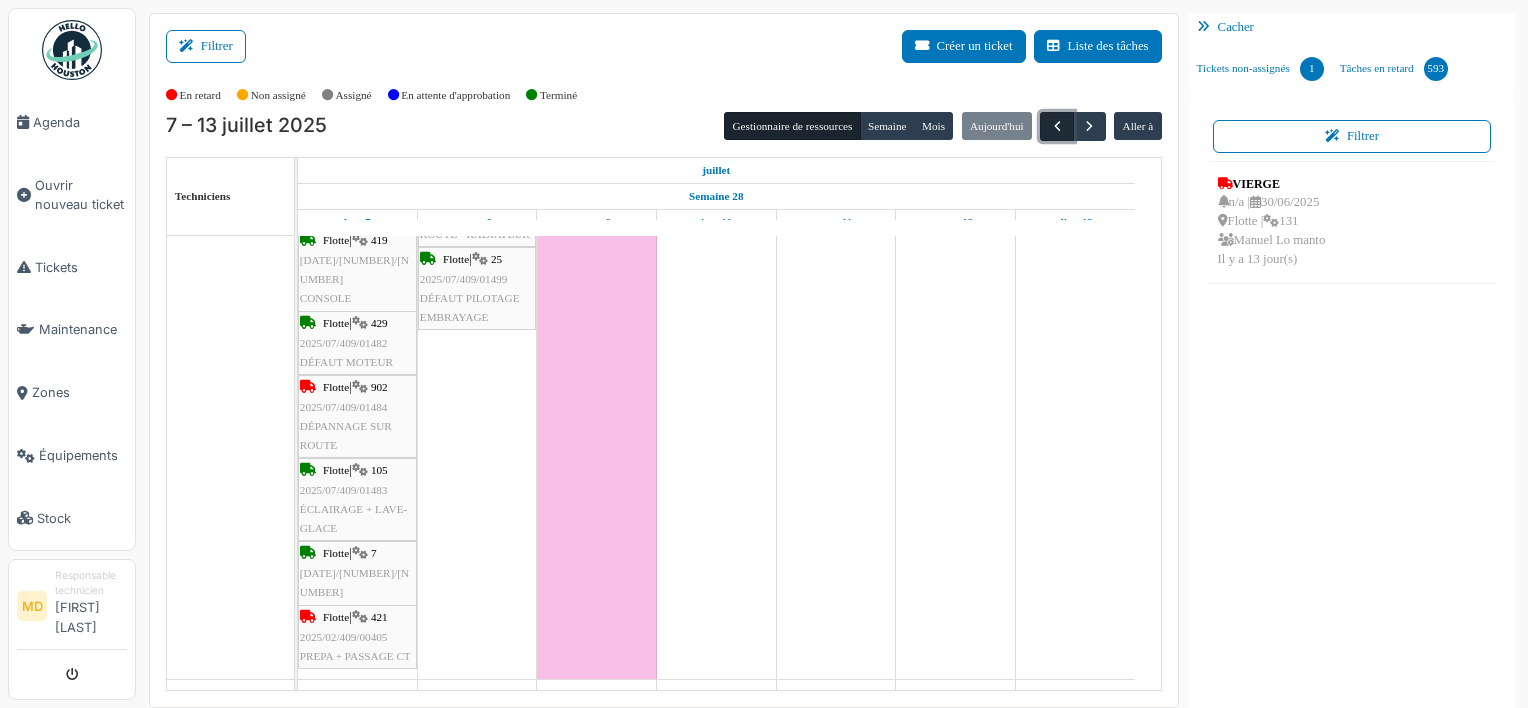 click at bounding box center [1057, 126] 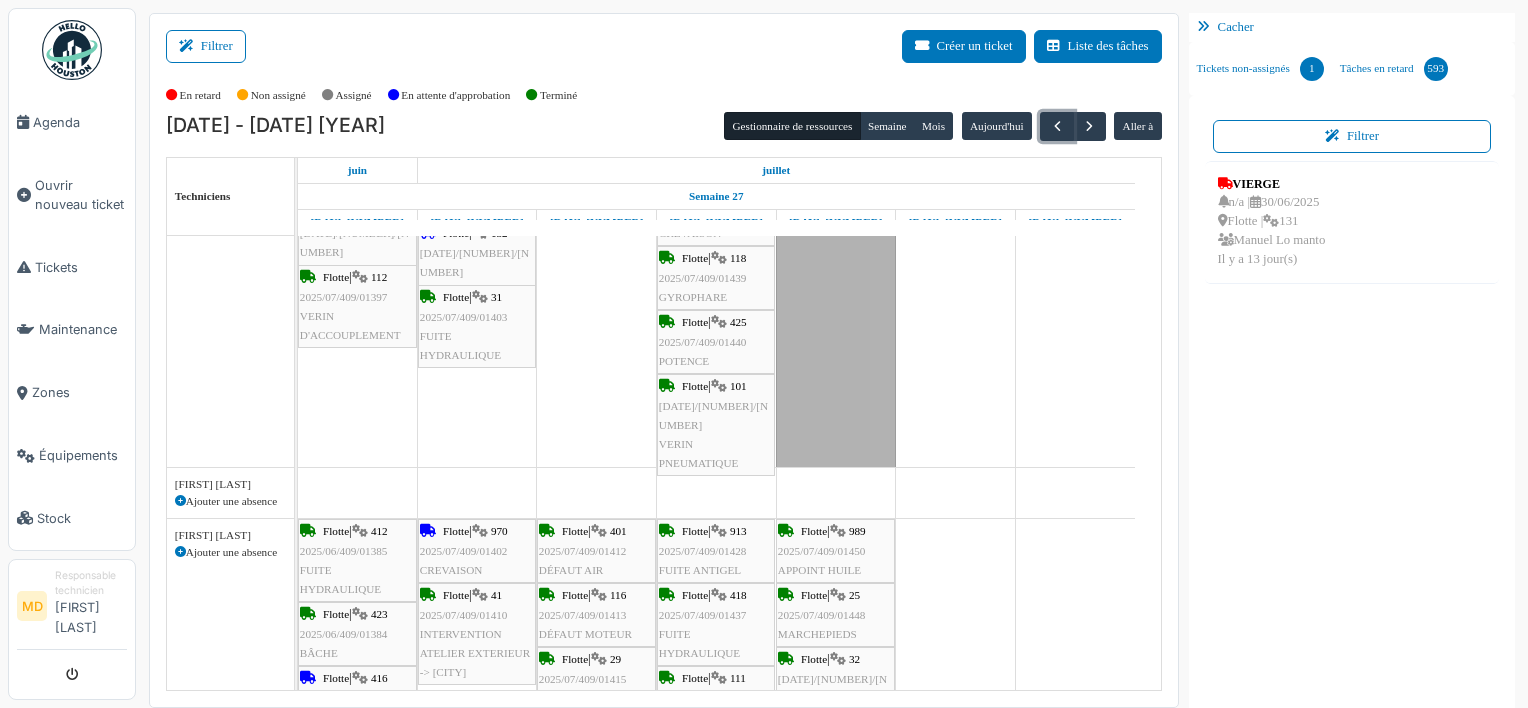 scroll, scrollTop: 564, scrollLeft: 0, axis: vertical 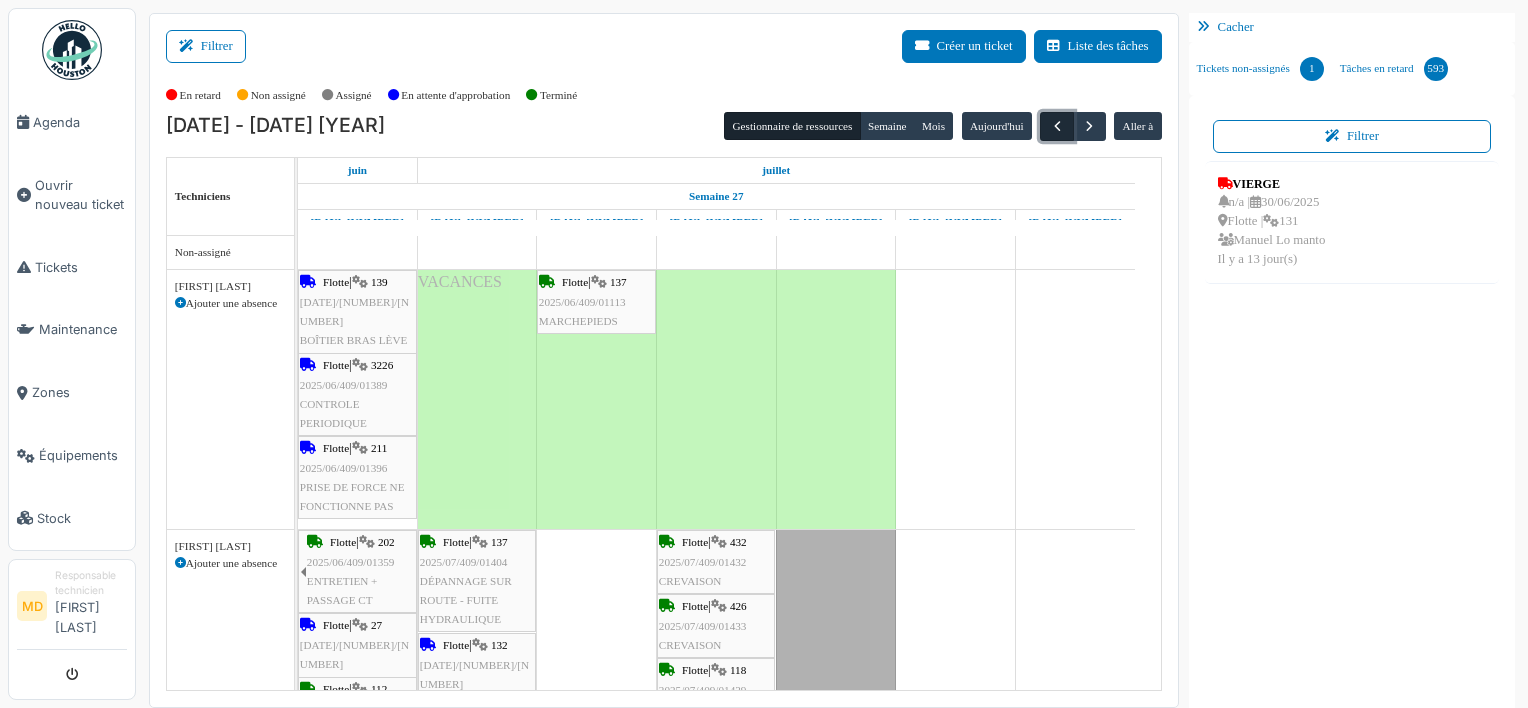 click at bounding box center [1057, 126] 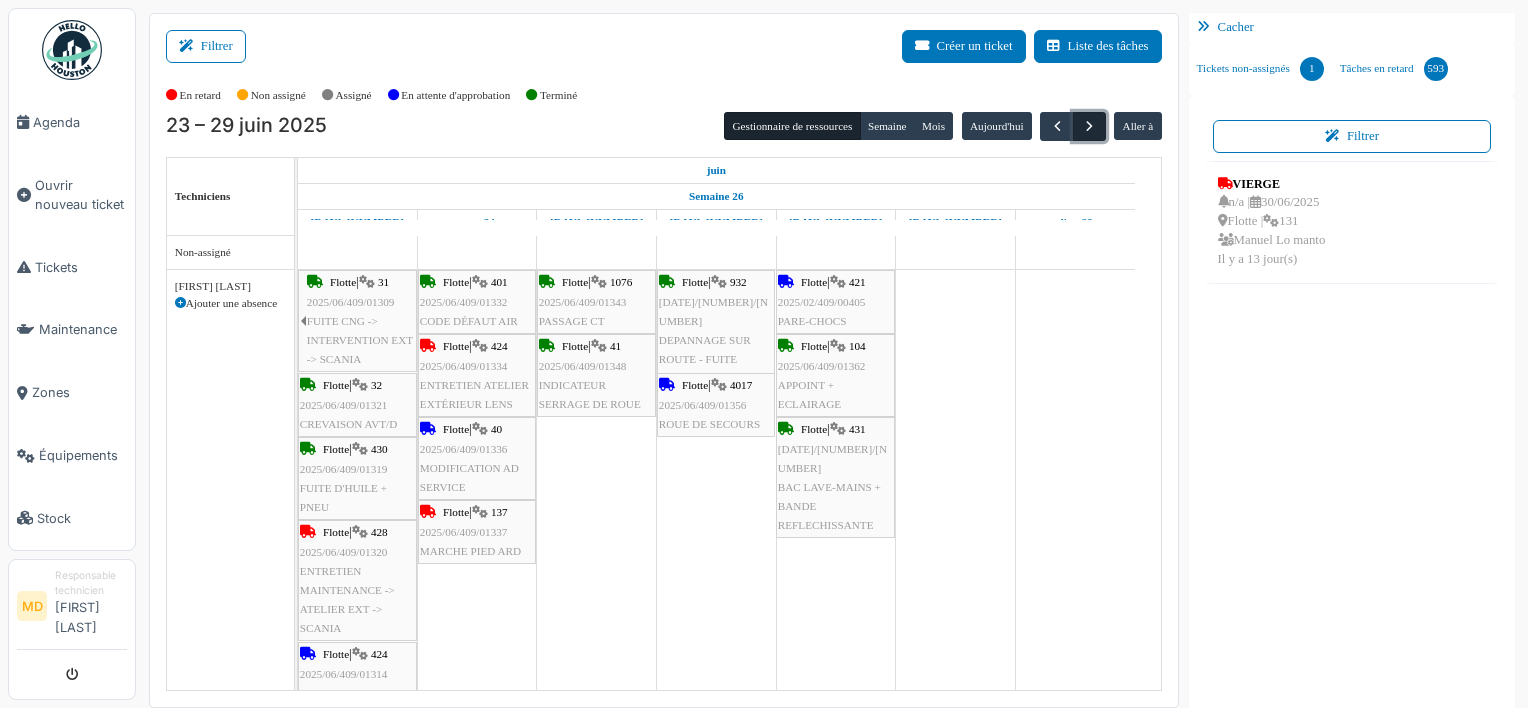 click at bounding box center (1089, 126) 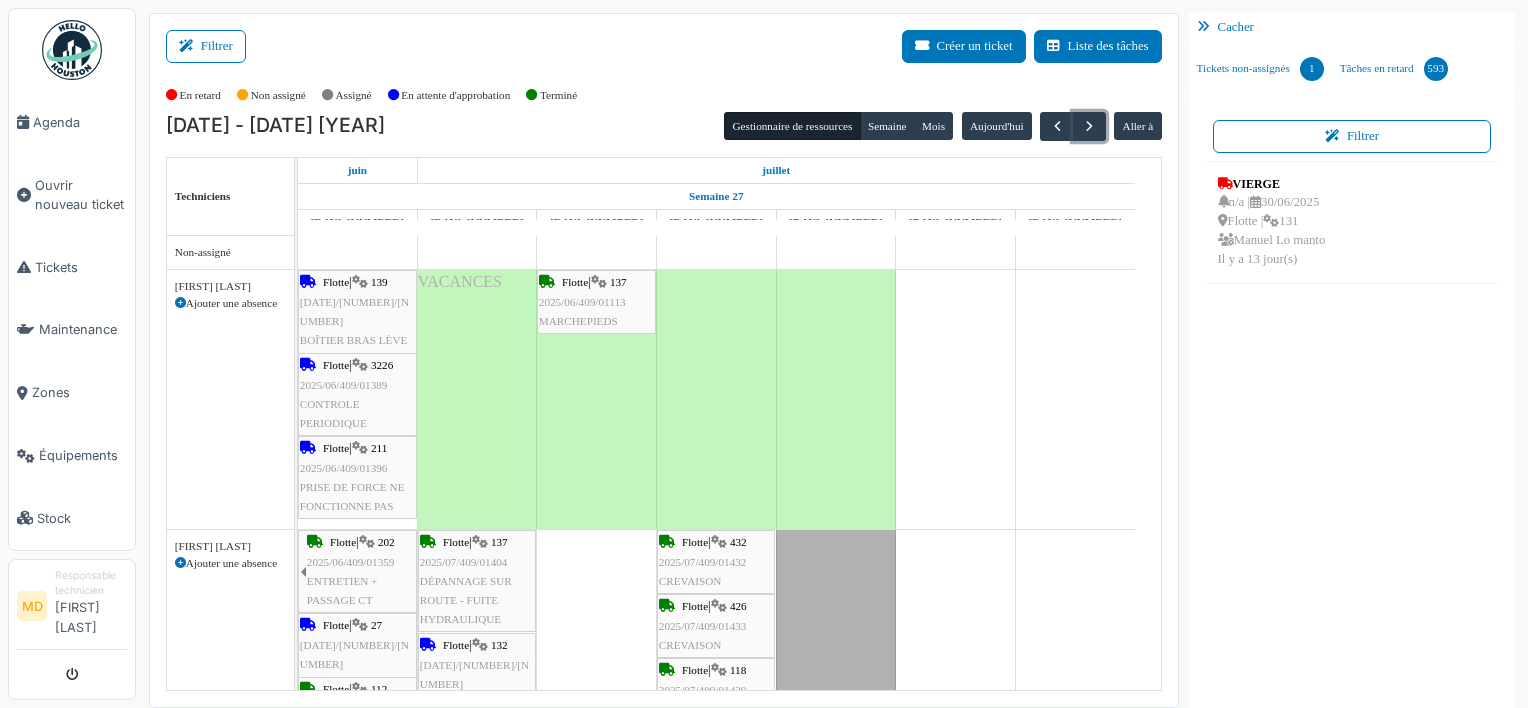 scroll, scrollTop: 27, scrollLeft: 0, axis: vertical 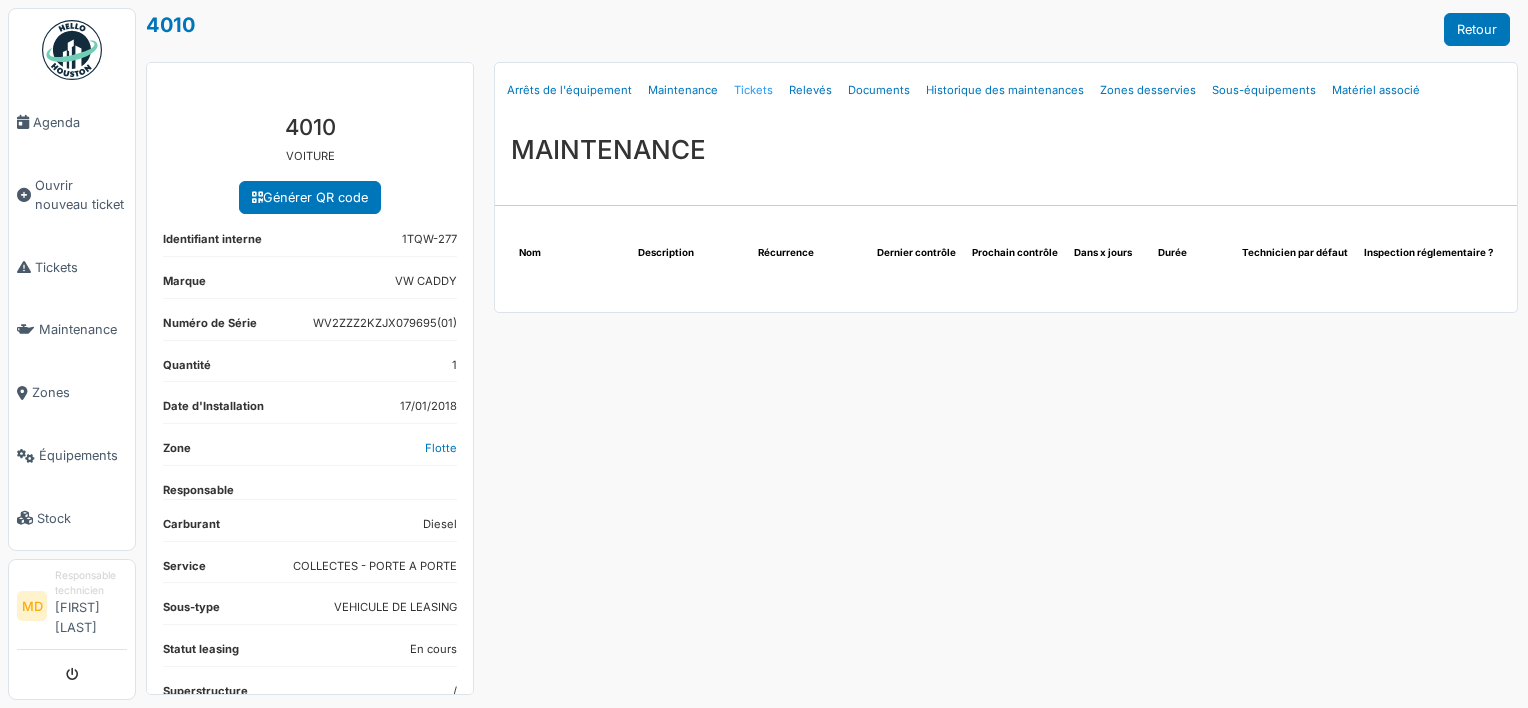 click on "Tickets" at bounding box center (753, 90) 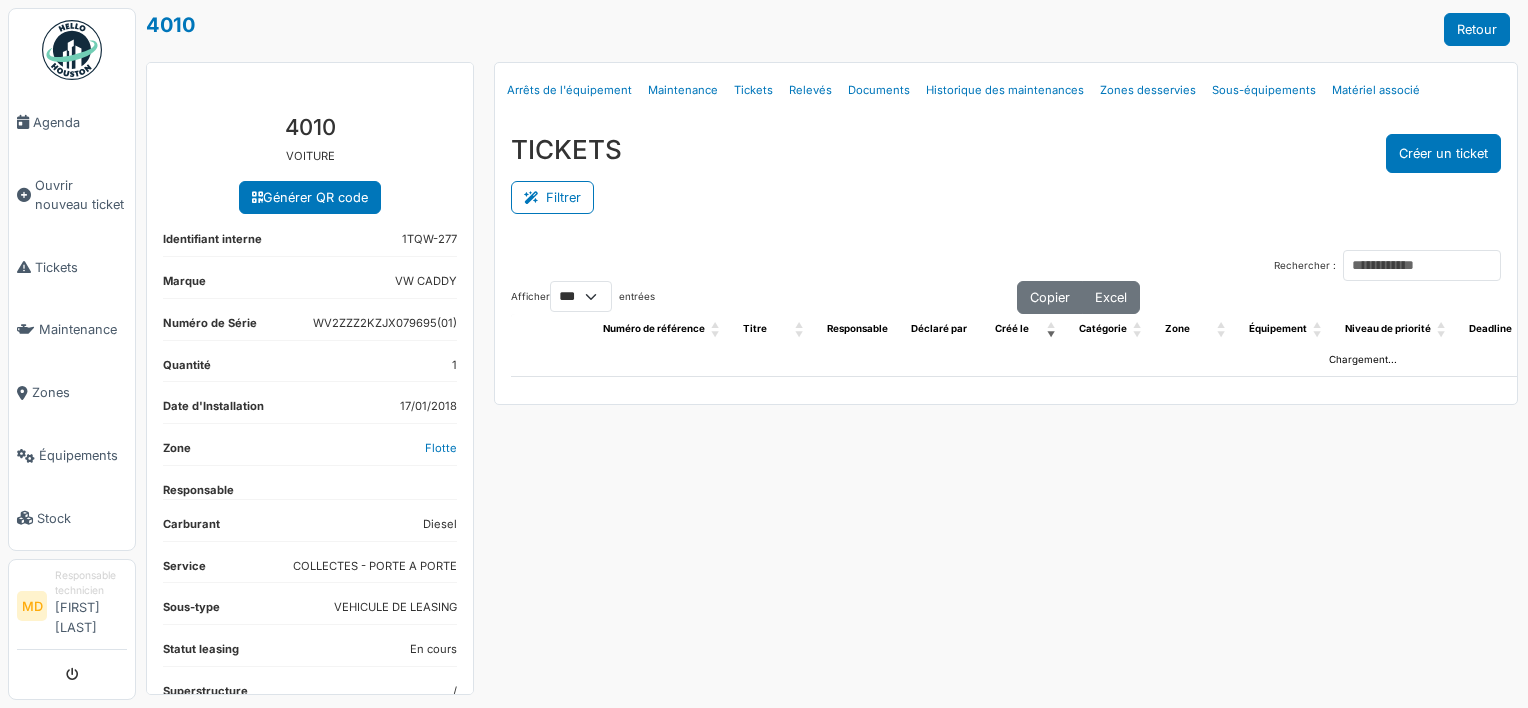 select on "***" 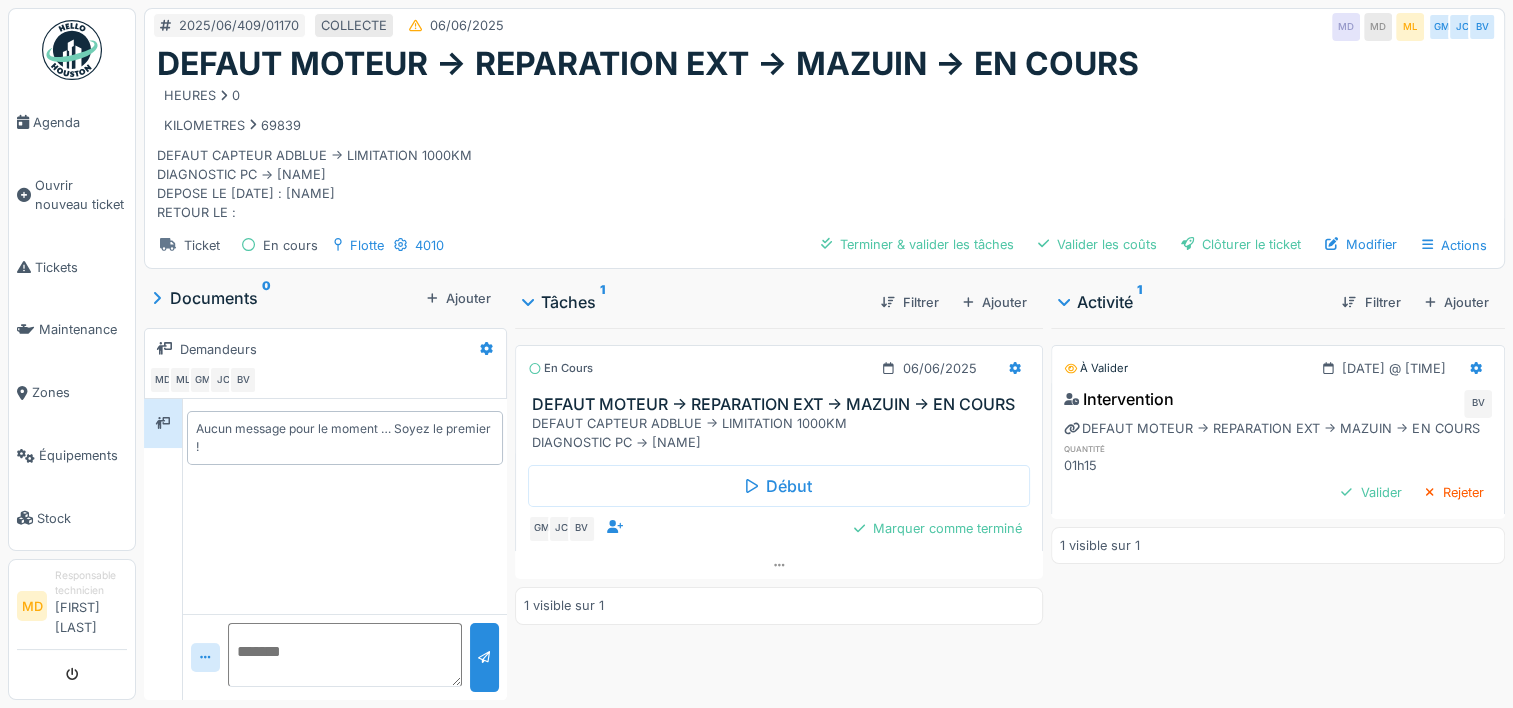 scroll, scrollTop: 15, scrollLeft: 0, axis: vertical 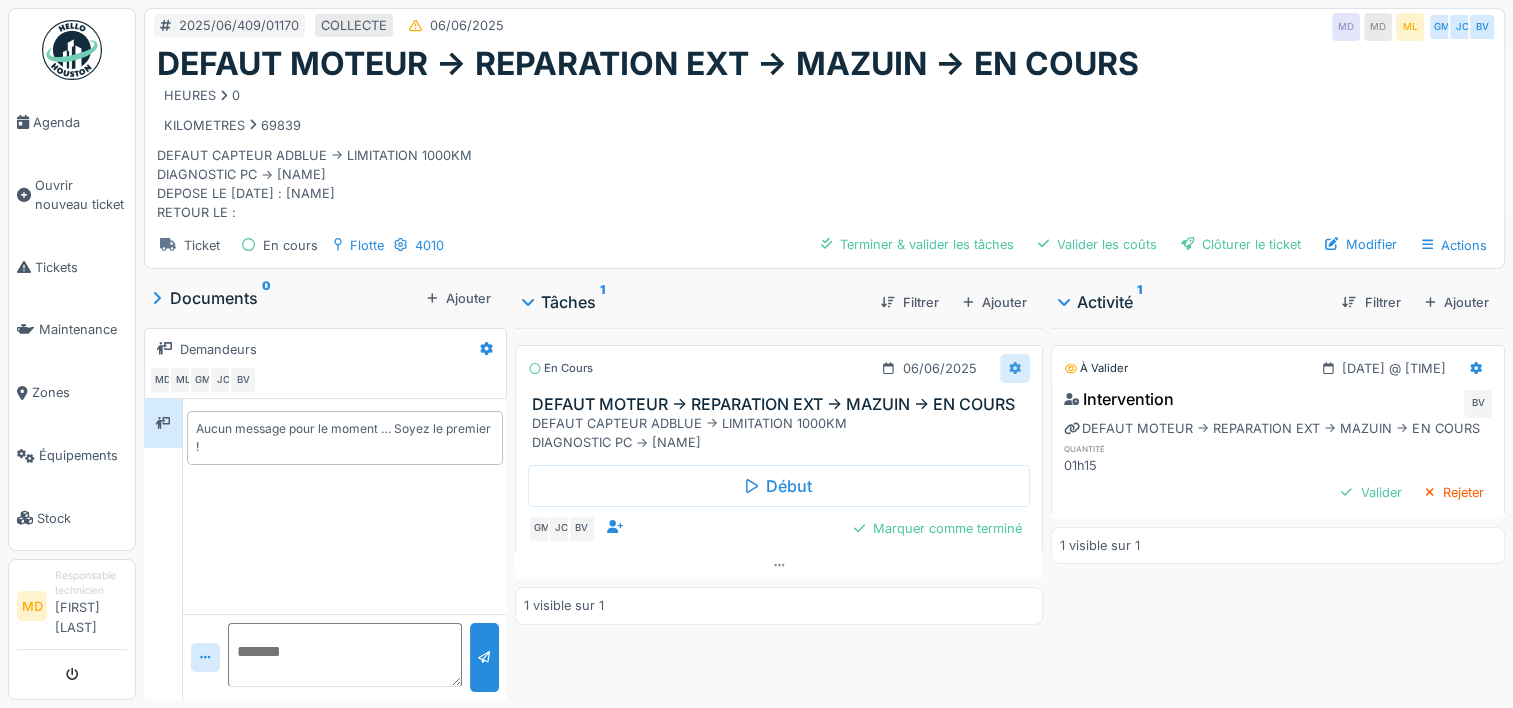 click 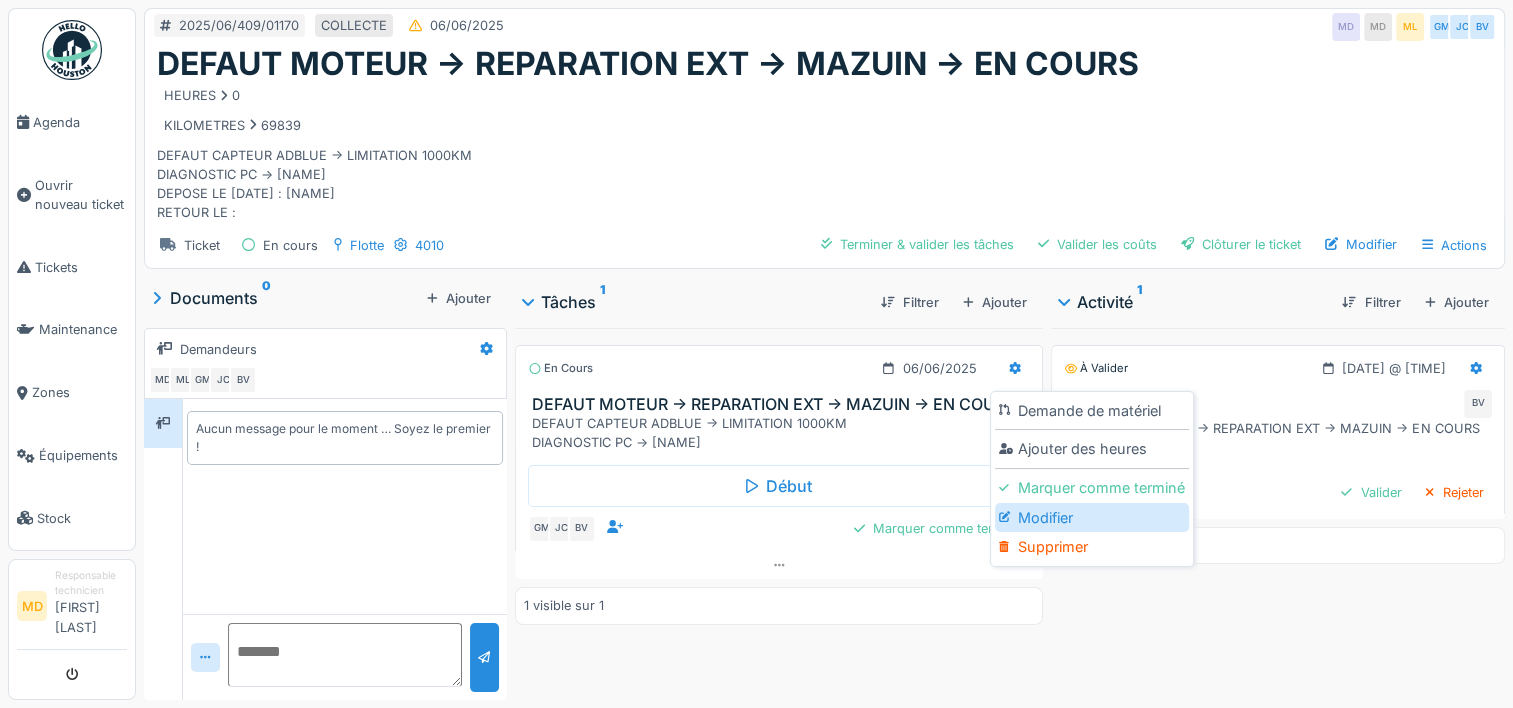 click on "Modifier" at bounding box center [1092, 518] 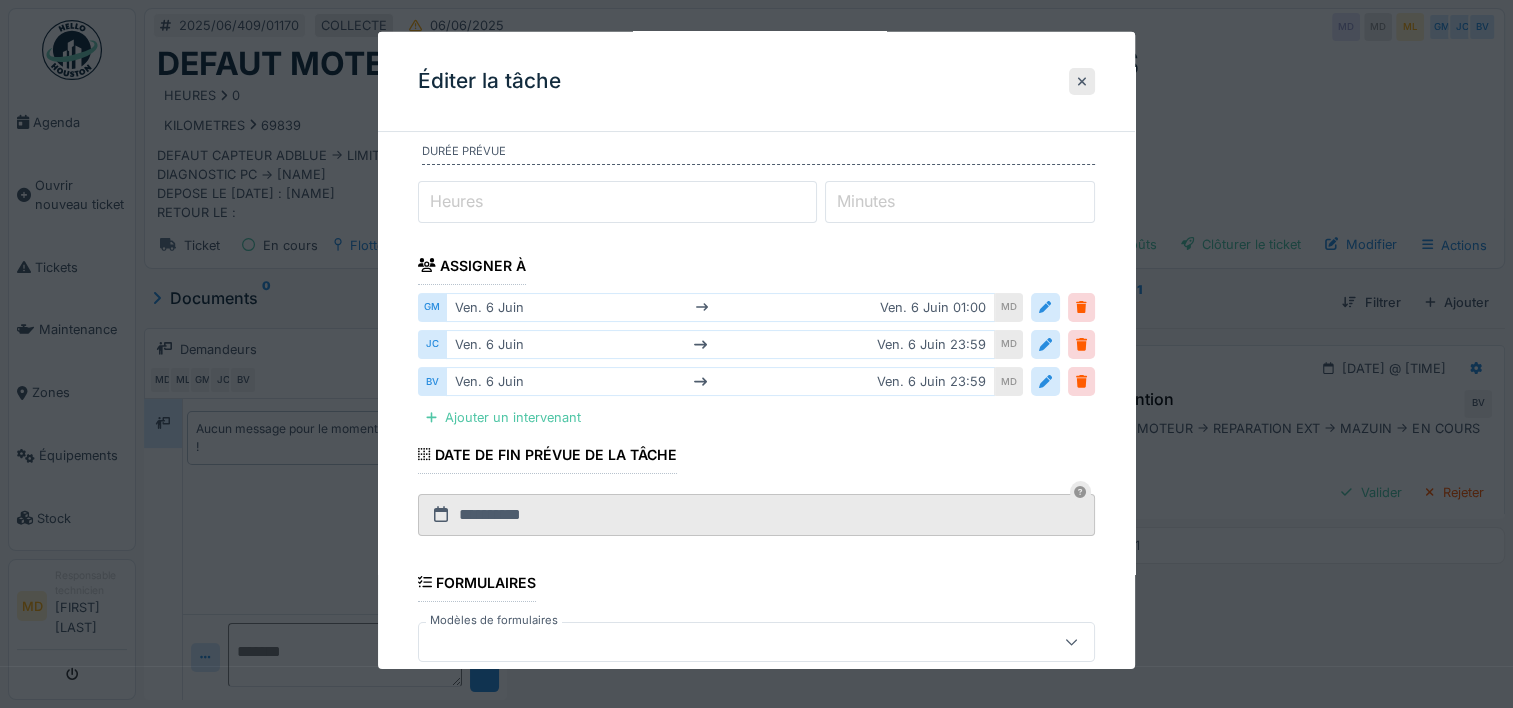 scroll, scrollTop: 195, scrollLeft: 0, axis: vertical 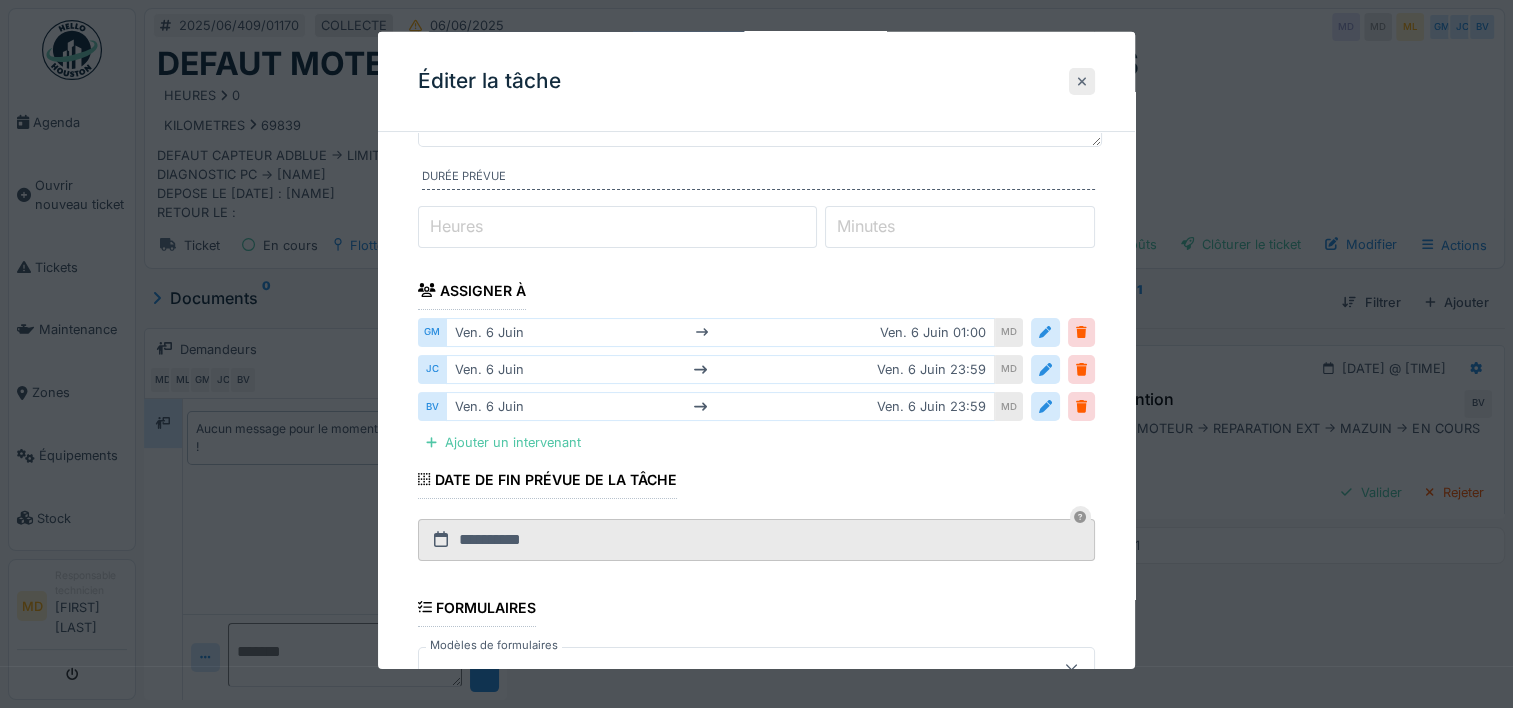 click at bounding box center (1082, 81) 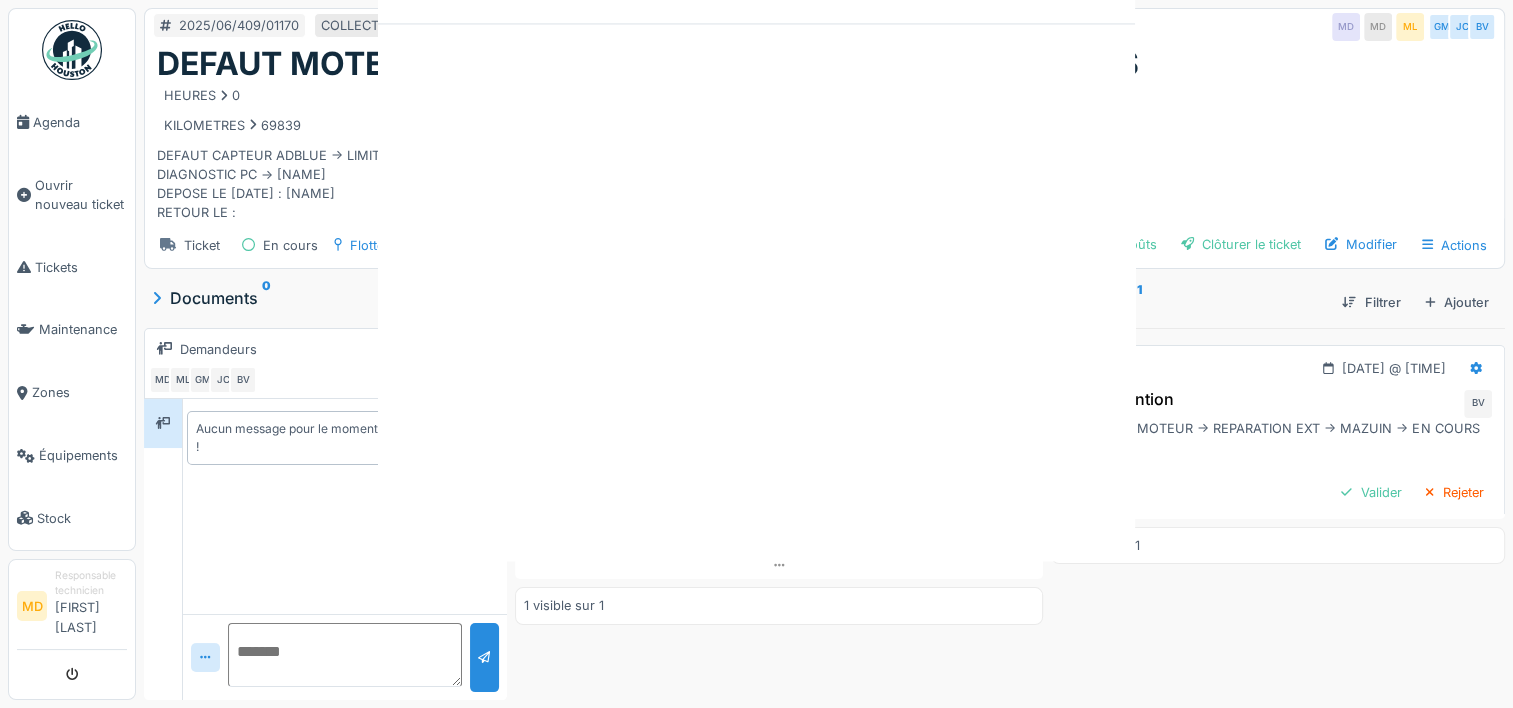 scroll, scrollTop: 0, scrollLeft: 0, axis: both 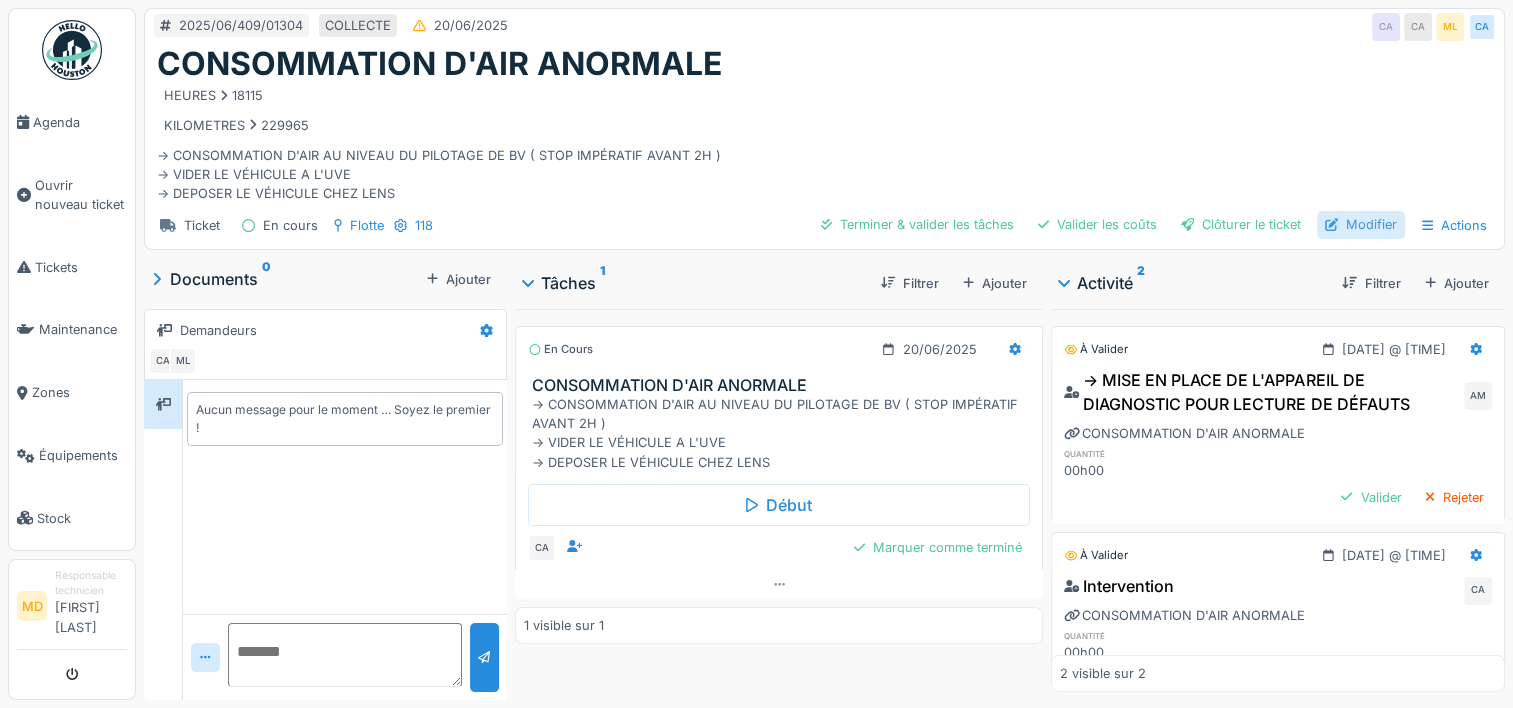 click on "Modifier" at bounding box center (1361, 224) 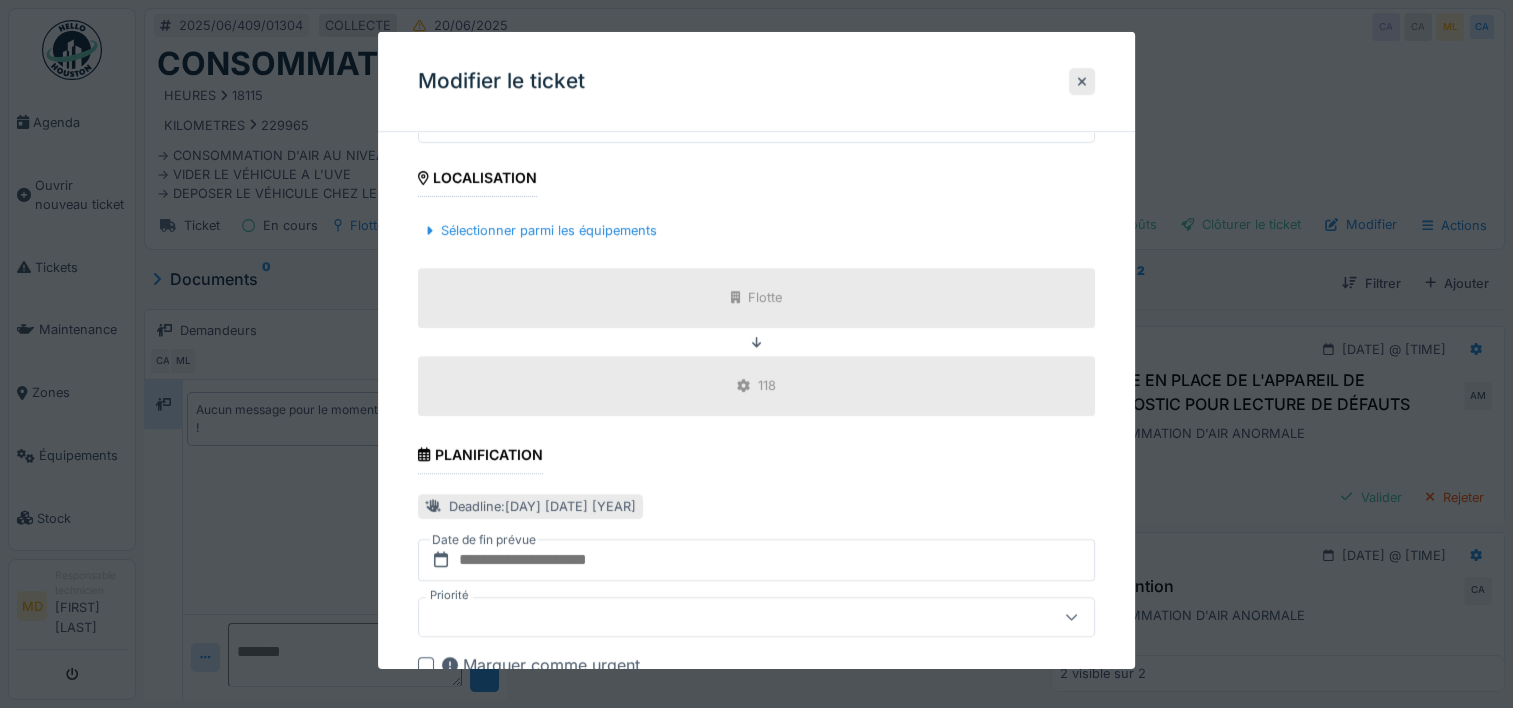 scroll, scrollTop: 945, scrollLeft: 0, axis: vertical 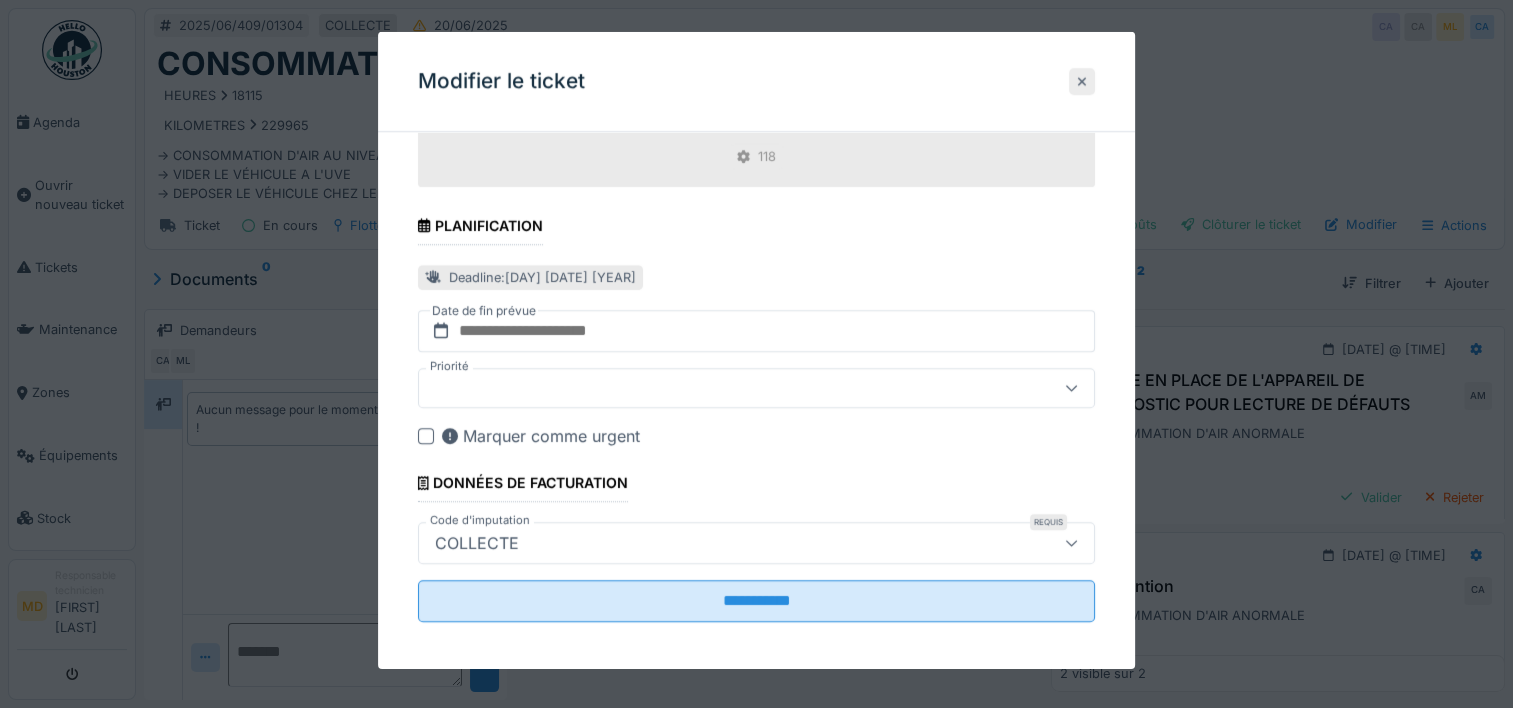 click at bounding box center [1082, 81] 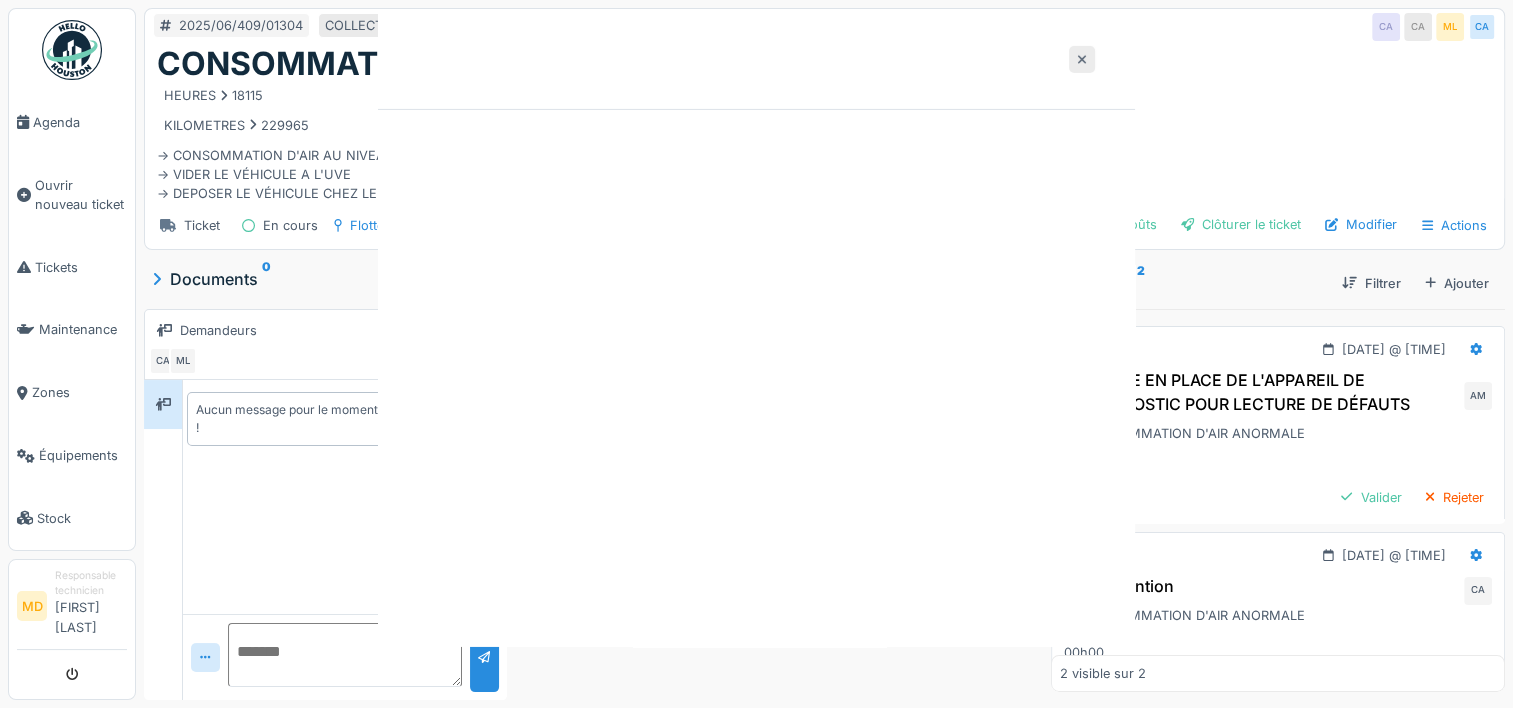 scroll, scrollTop: 0, scrollLeft: 0, axis: both 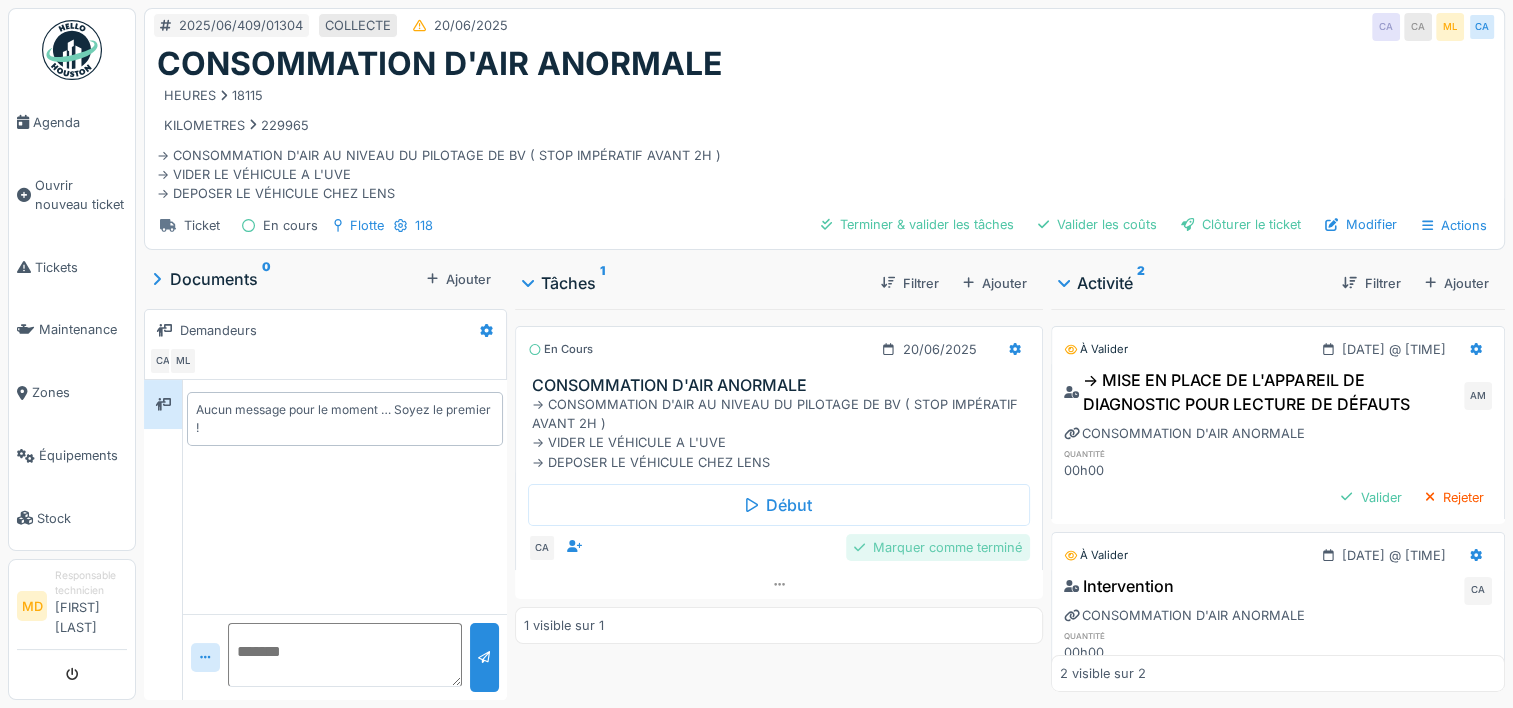 click on "Marquer comme terminé" at bounding box center (938, 547) 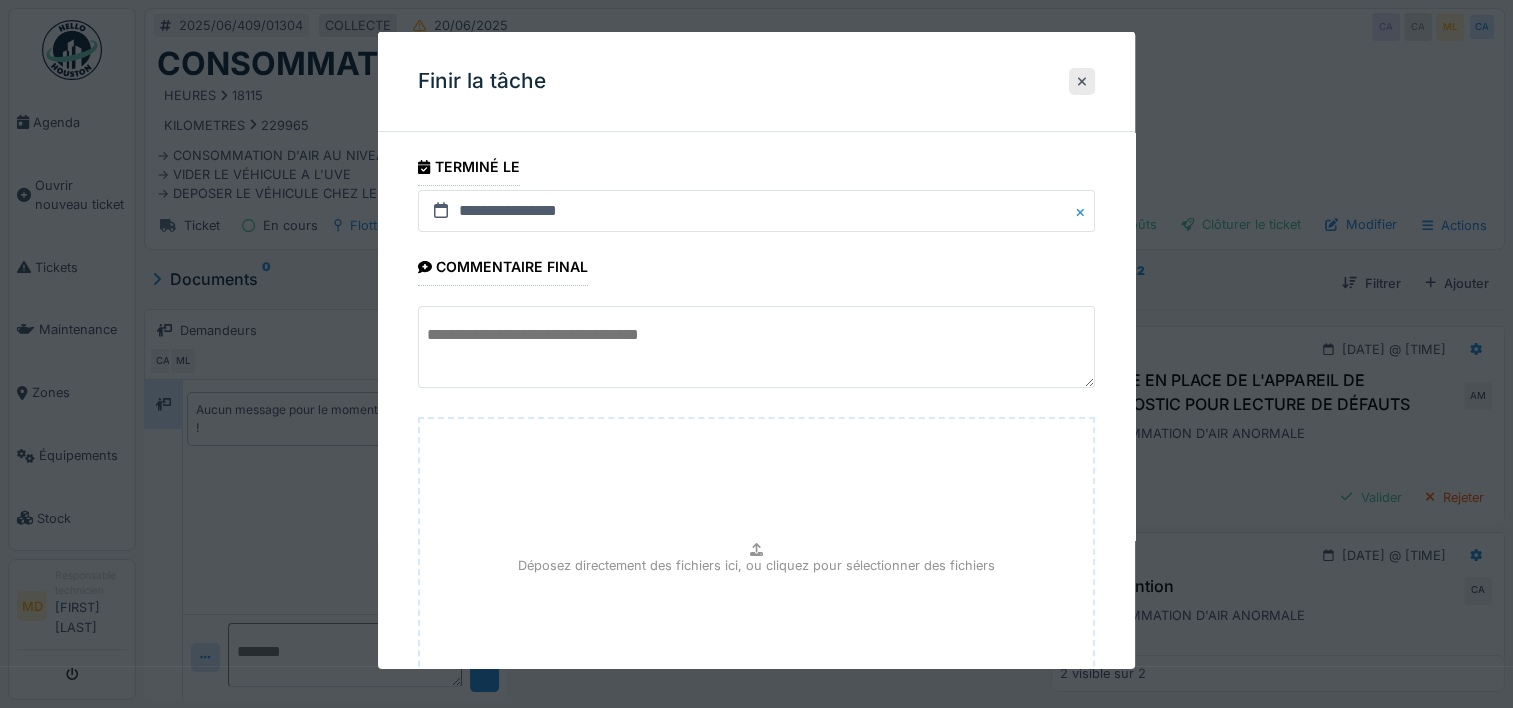 scroll, scrollTop: 176, scrollLeft: 0, axis: vertical 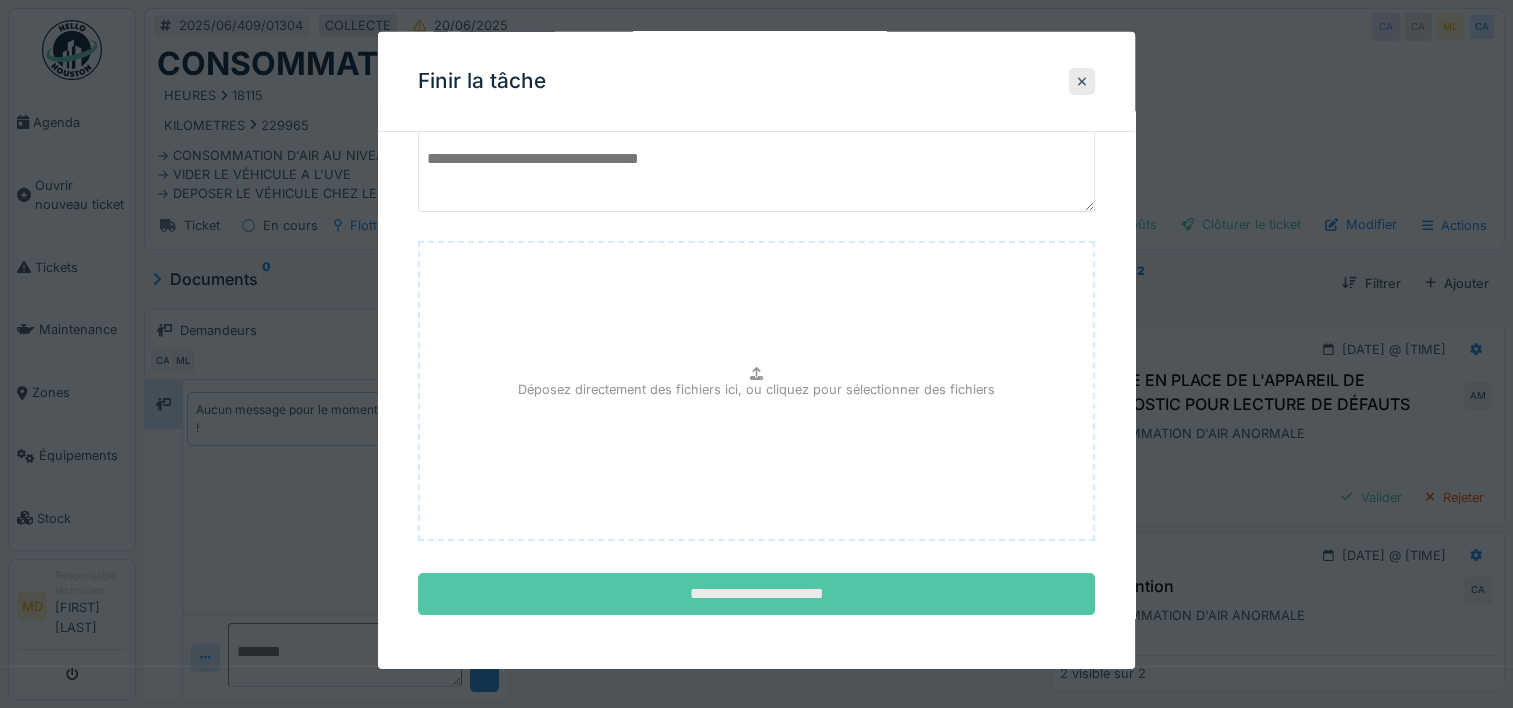 click on "**********" at bounding box center (756, 594) 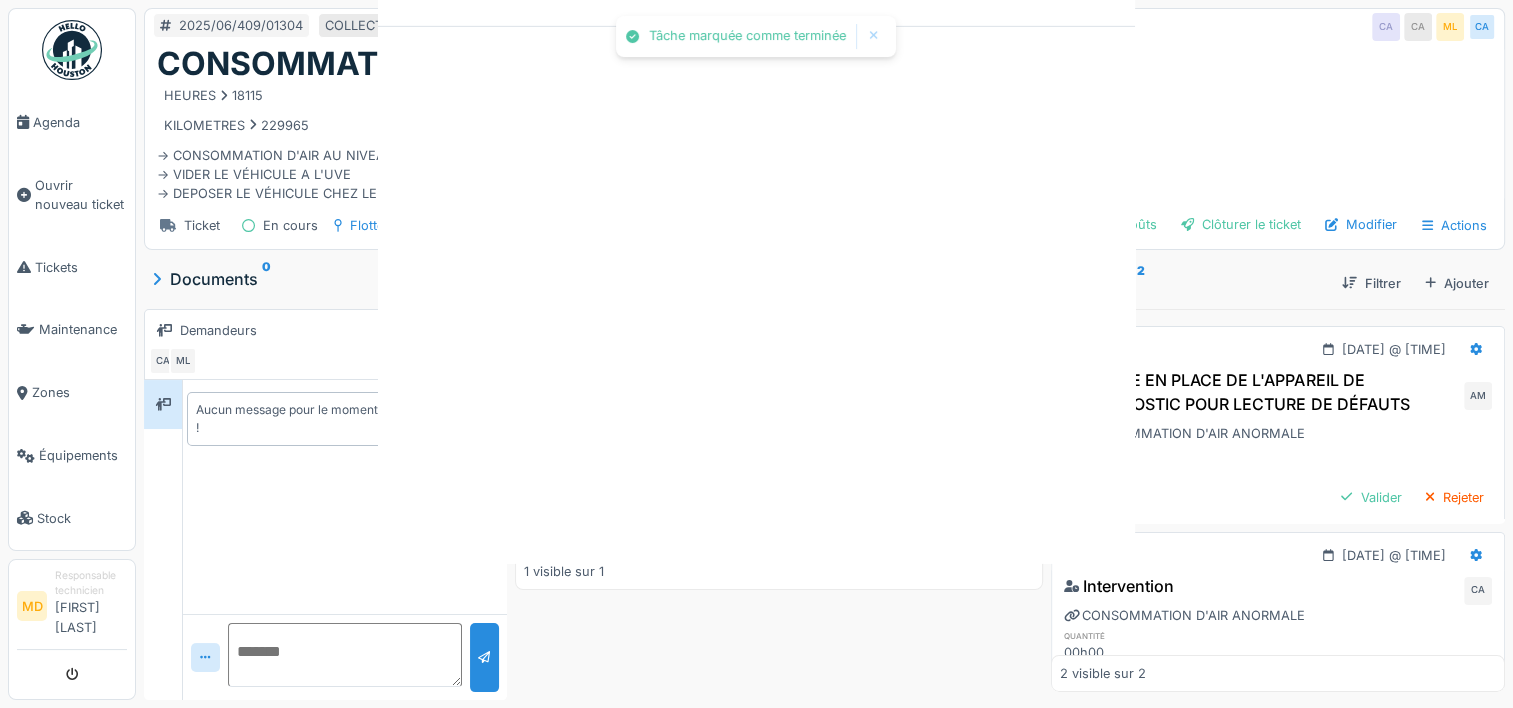 scroll, scrollTop: 0, scrollLeft: 0, axis: both 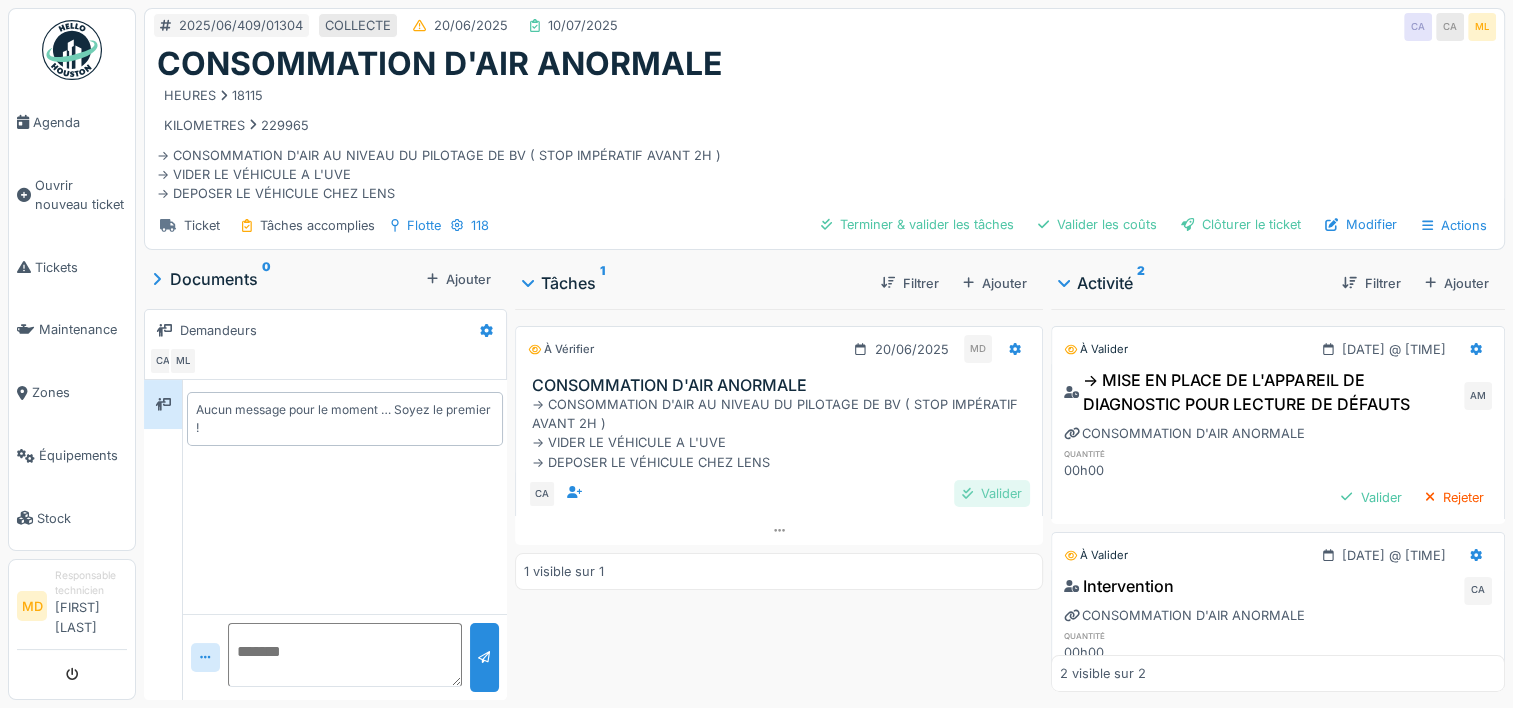 click on "Valider" at bounding box center (992, 493) 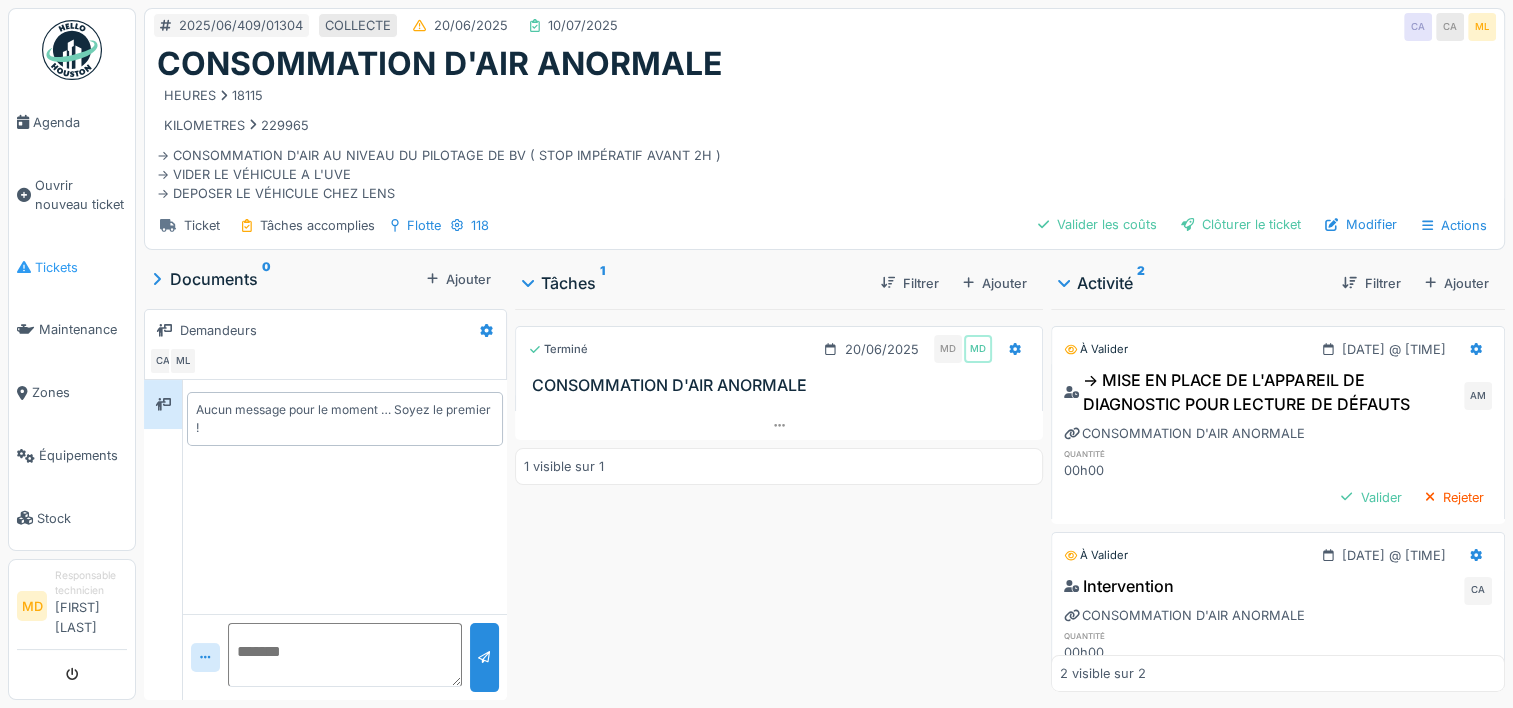 click on "Tickets" at bounding box center (81, 267) 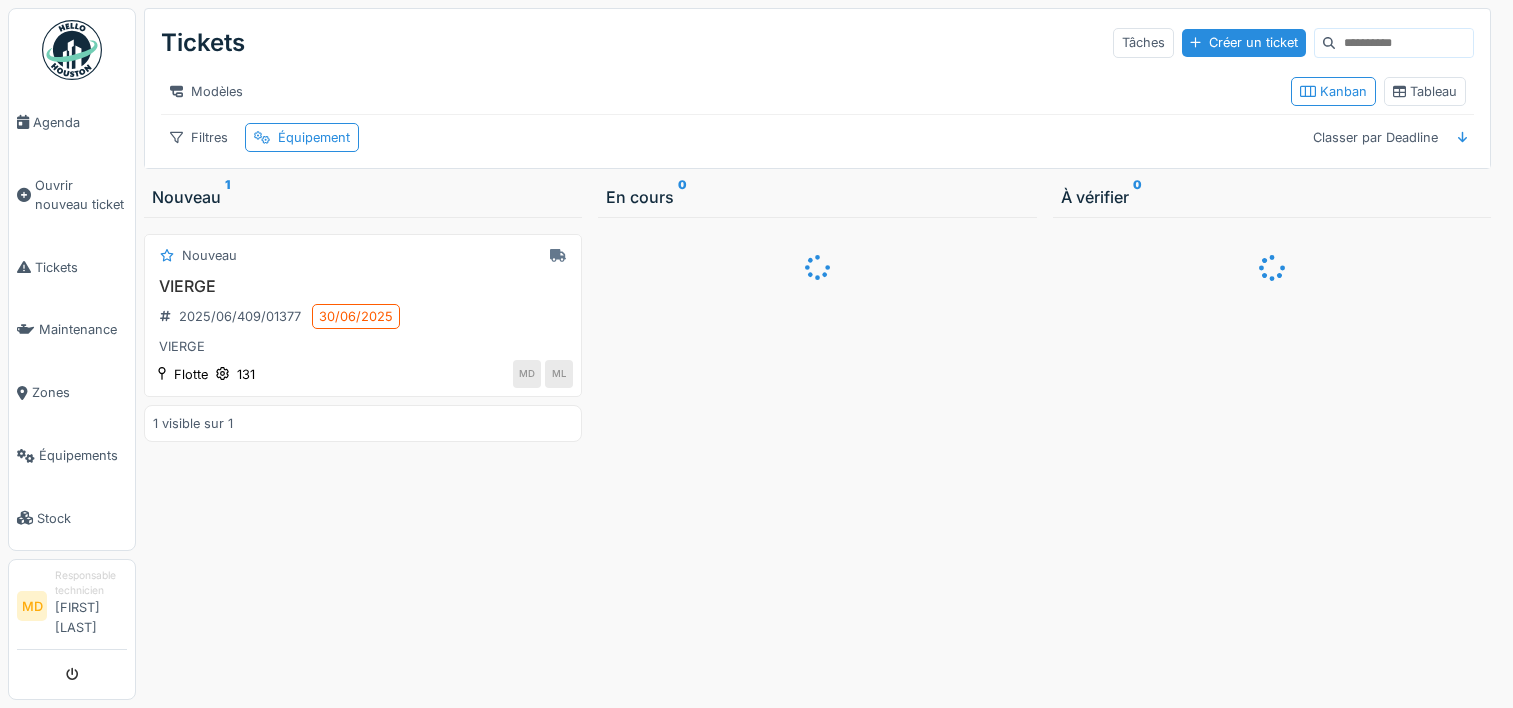 scroll, scrollTop: 0, scrollLeft: 0, axis: both 